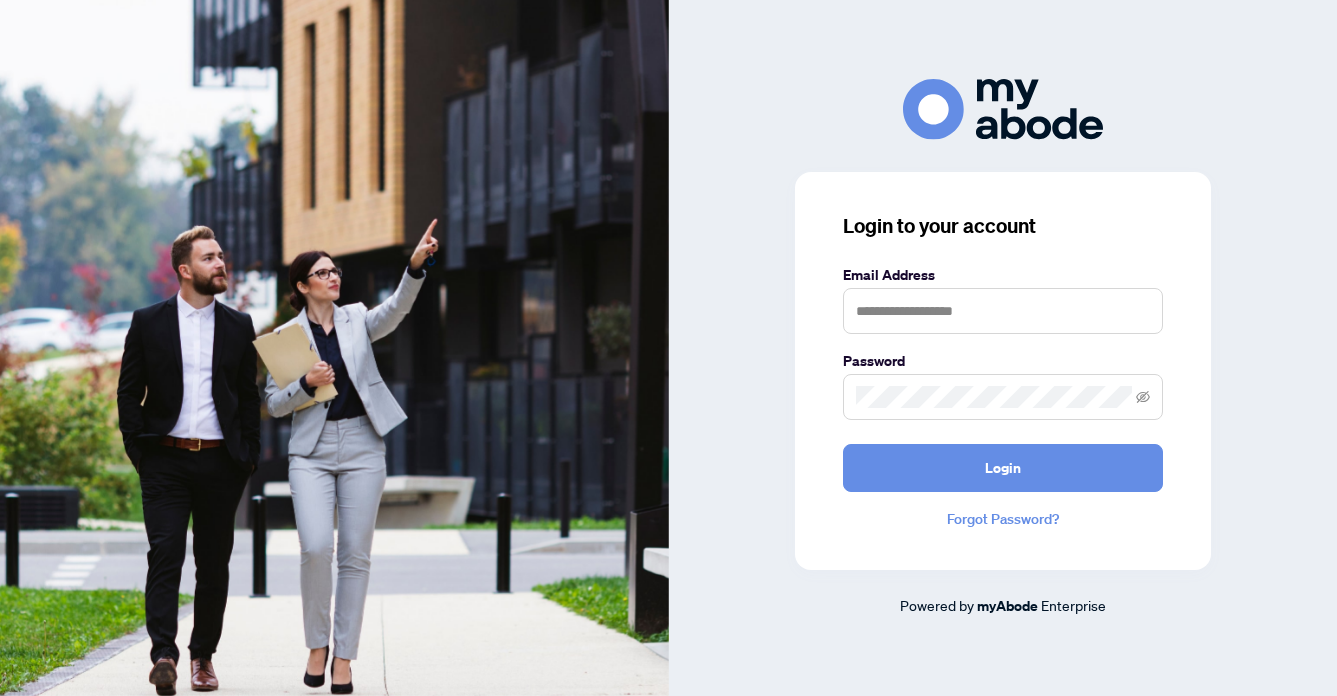 scroll, scrollTop: 0, scrollLeft: 0, axis: both 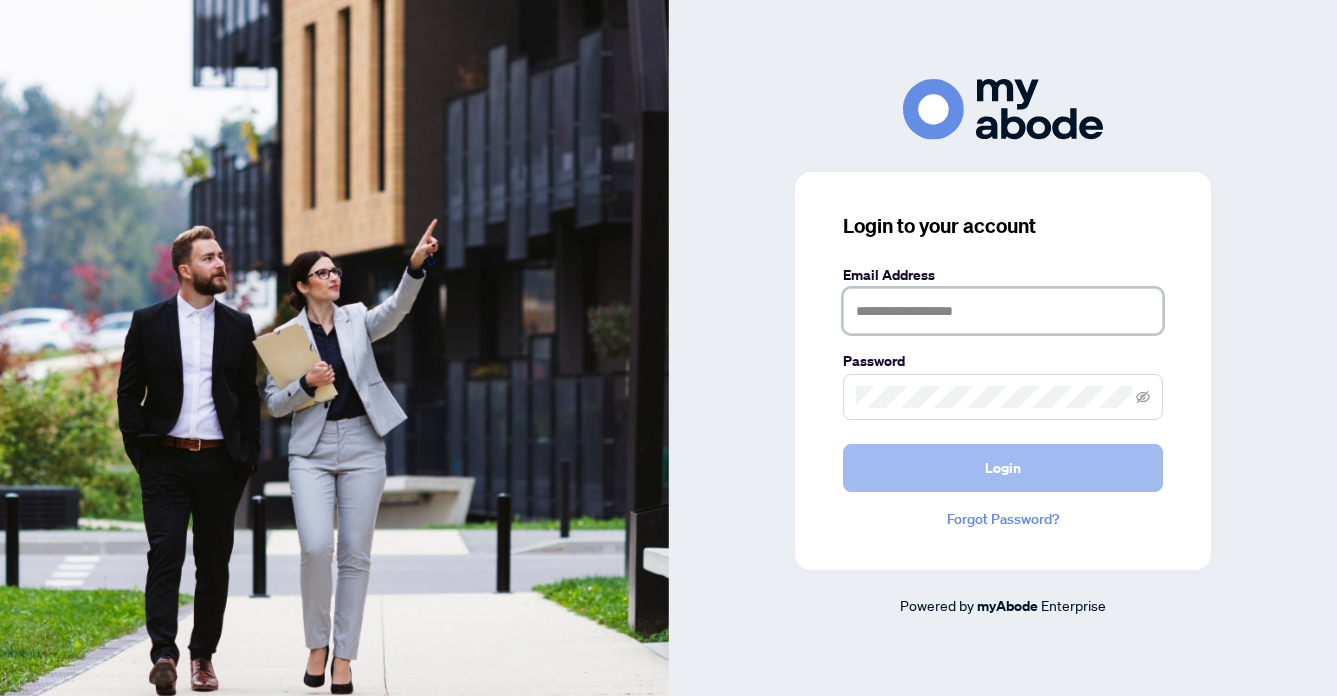 type on "**********" 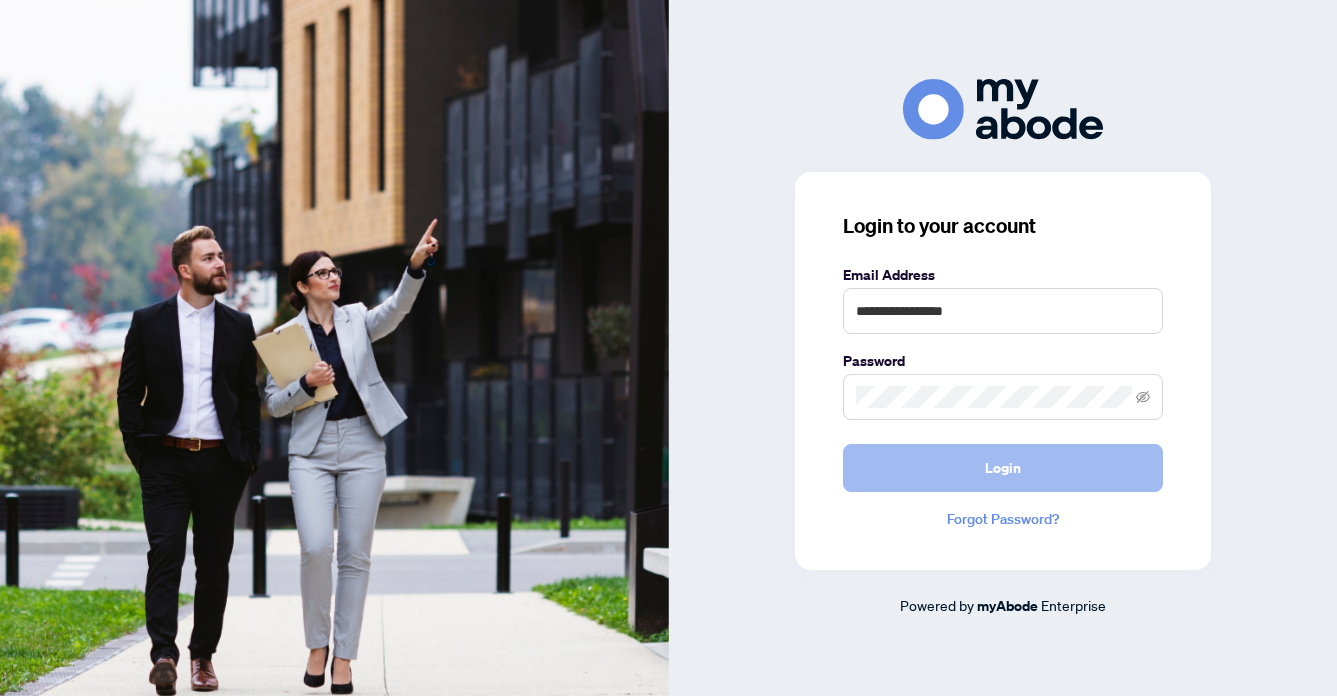 click on "Login" at bounding box center [1003, 468] 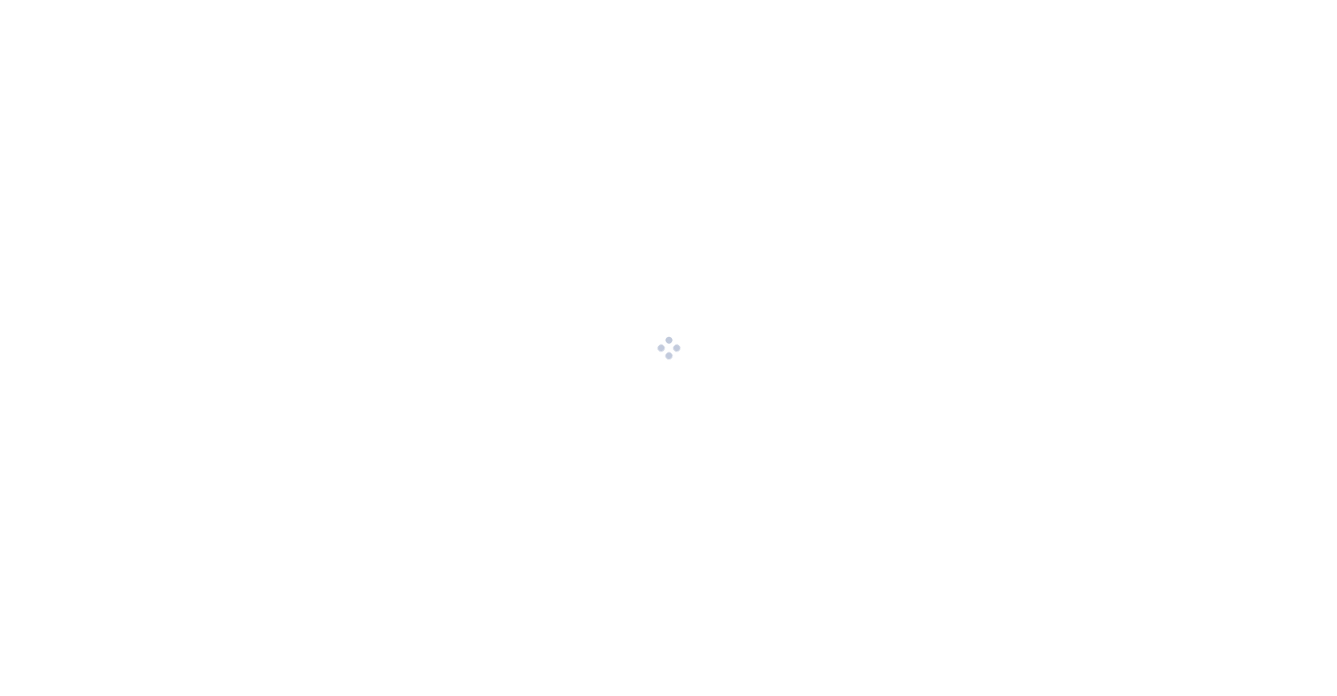 scroll, scrollTop: 0, scrollLeft: 0, axis: both 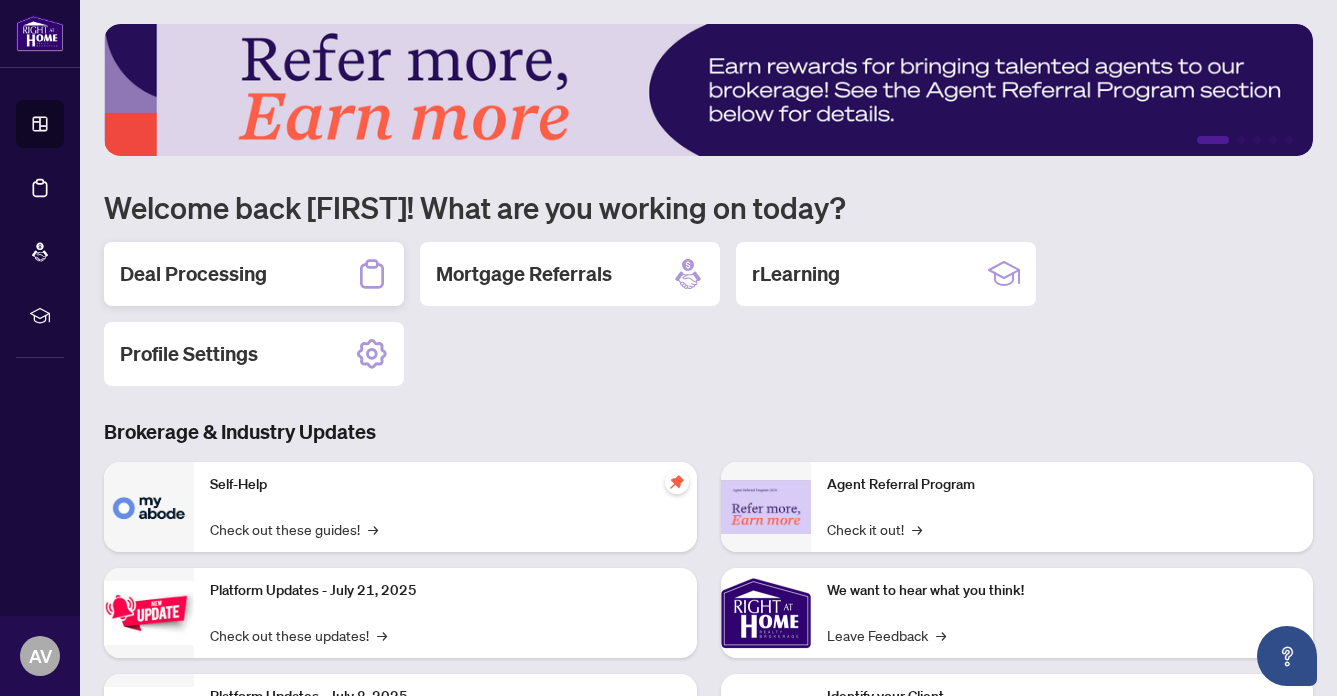 click on "Deal Processing" at bounding box center (193, 274) 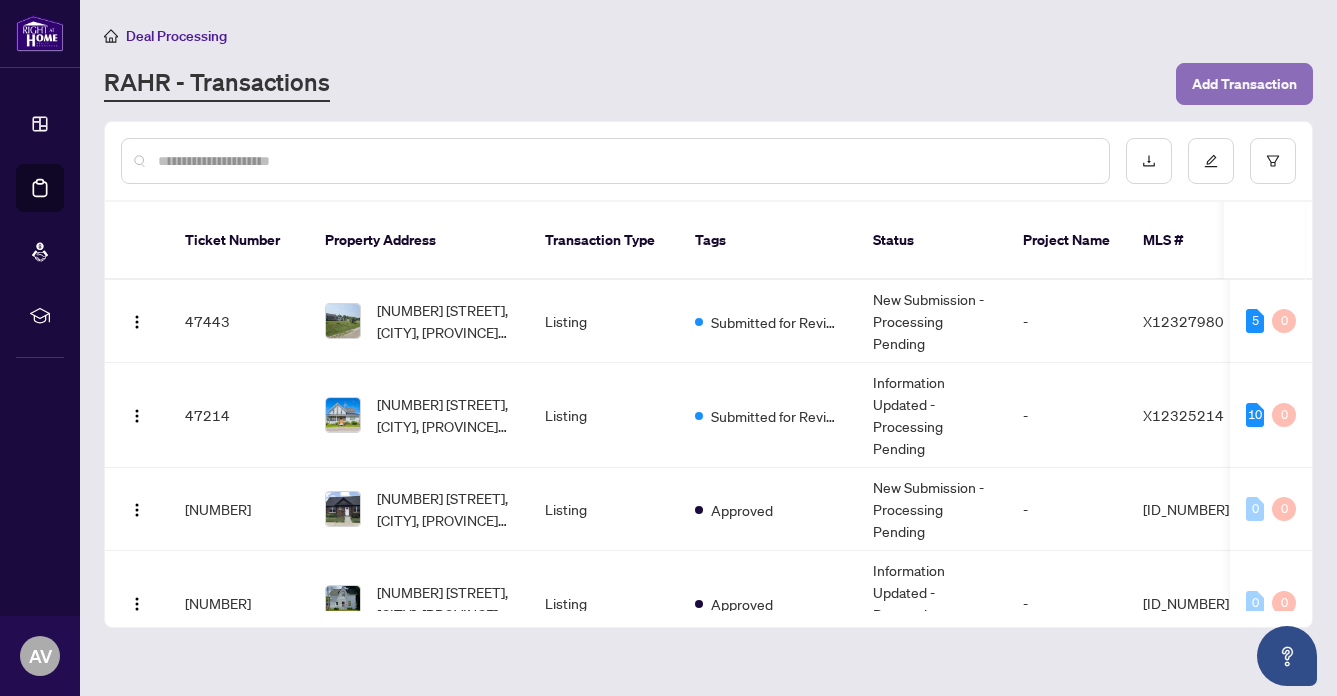 click on "Add Transaction" at bounding box center [1244, 84] 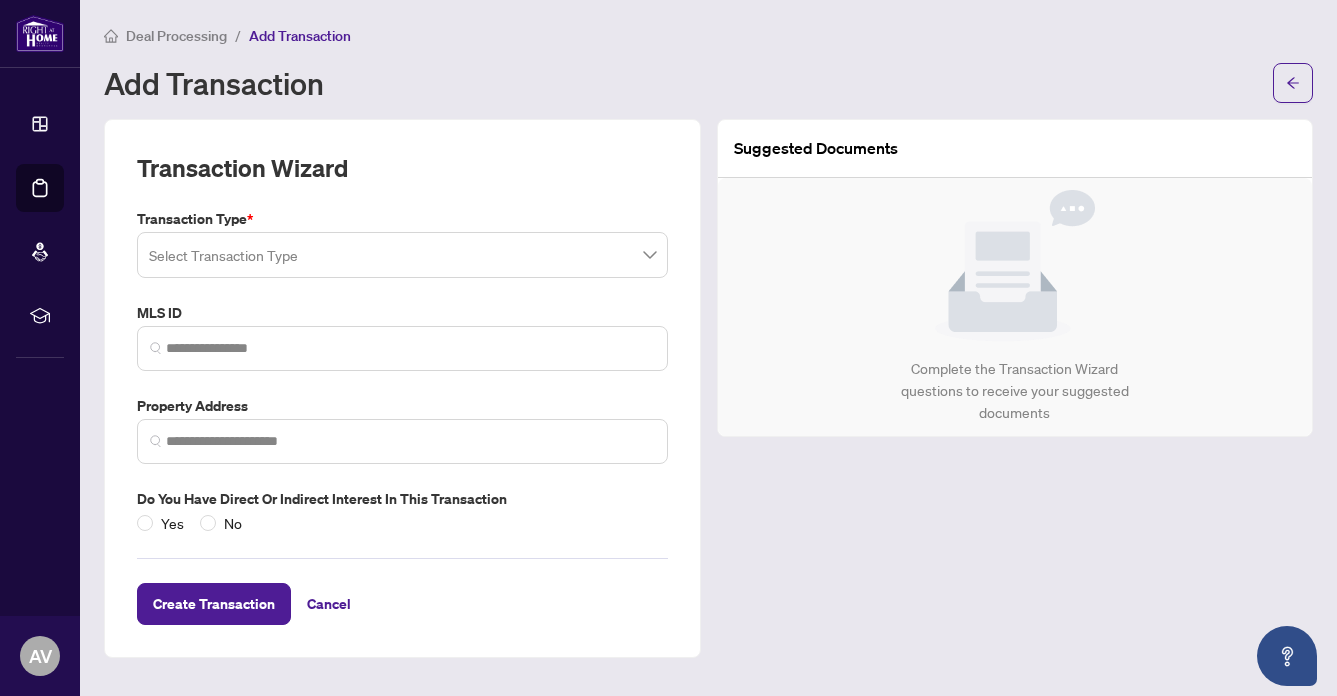 click at bounding box center (402, 255) 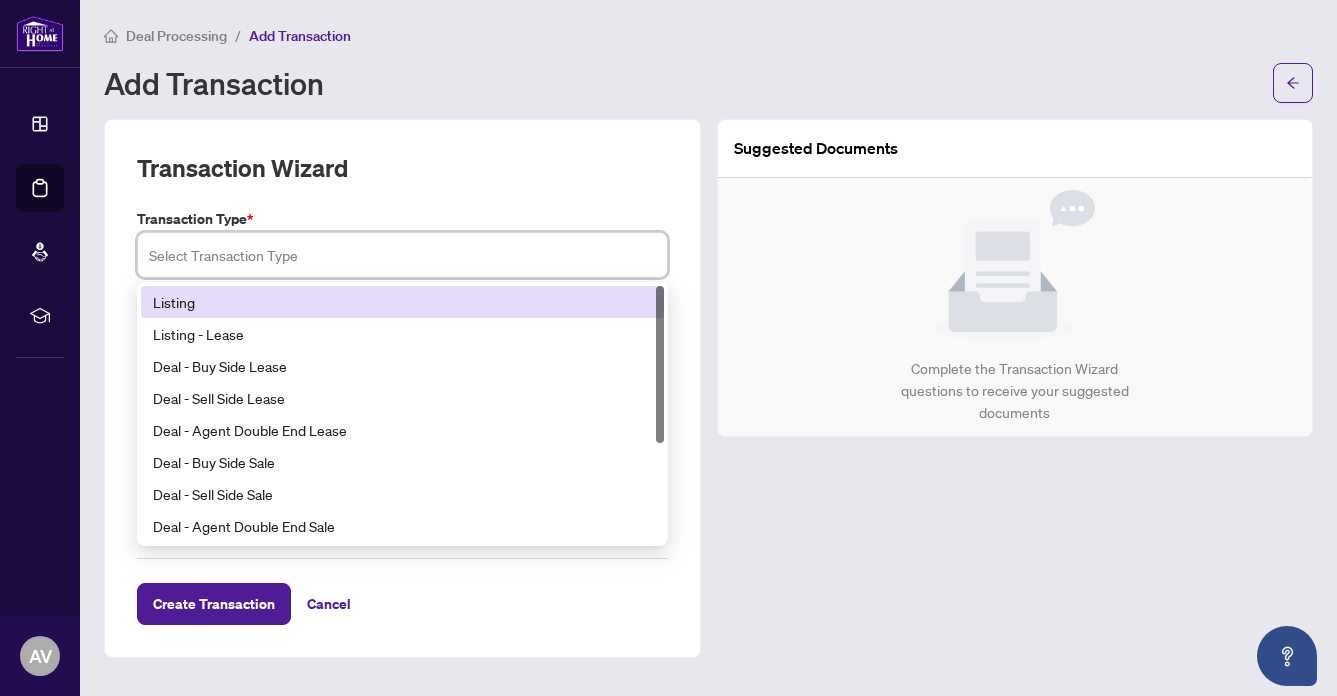 click on "Listing" at bounding box center (402, 302) 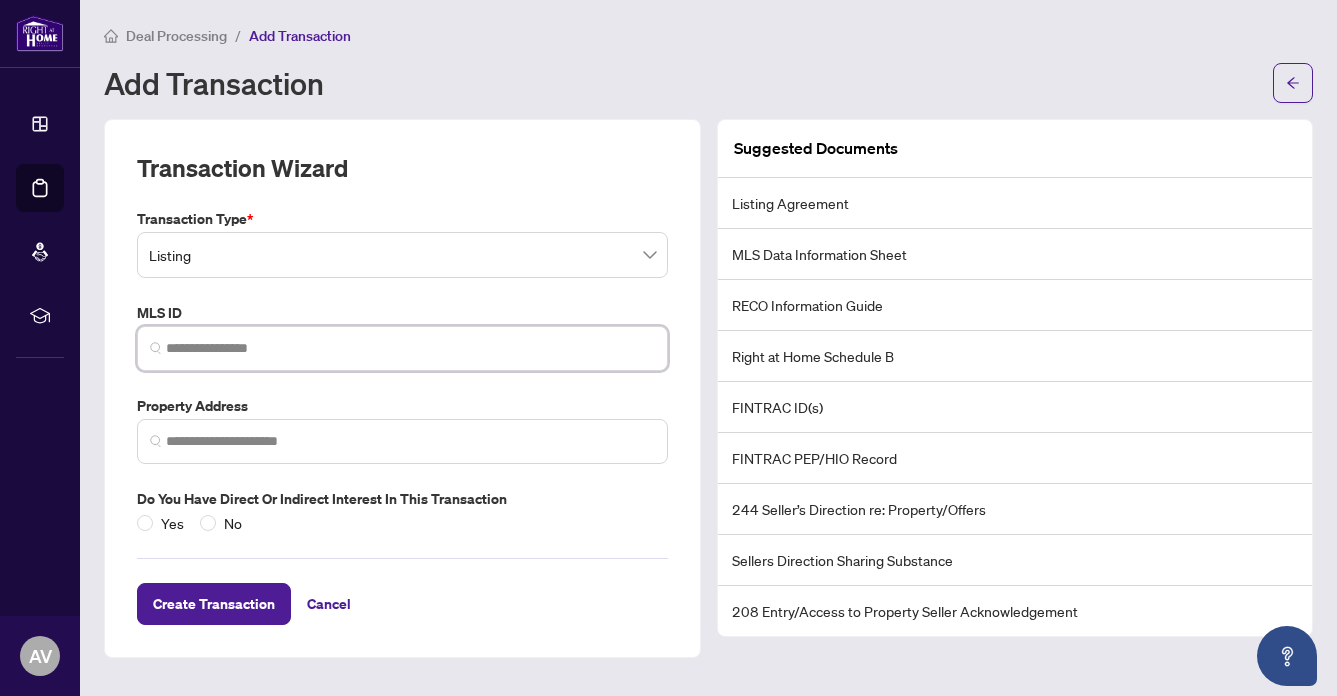 click at bounding box center [410, 348] 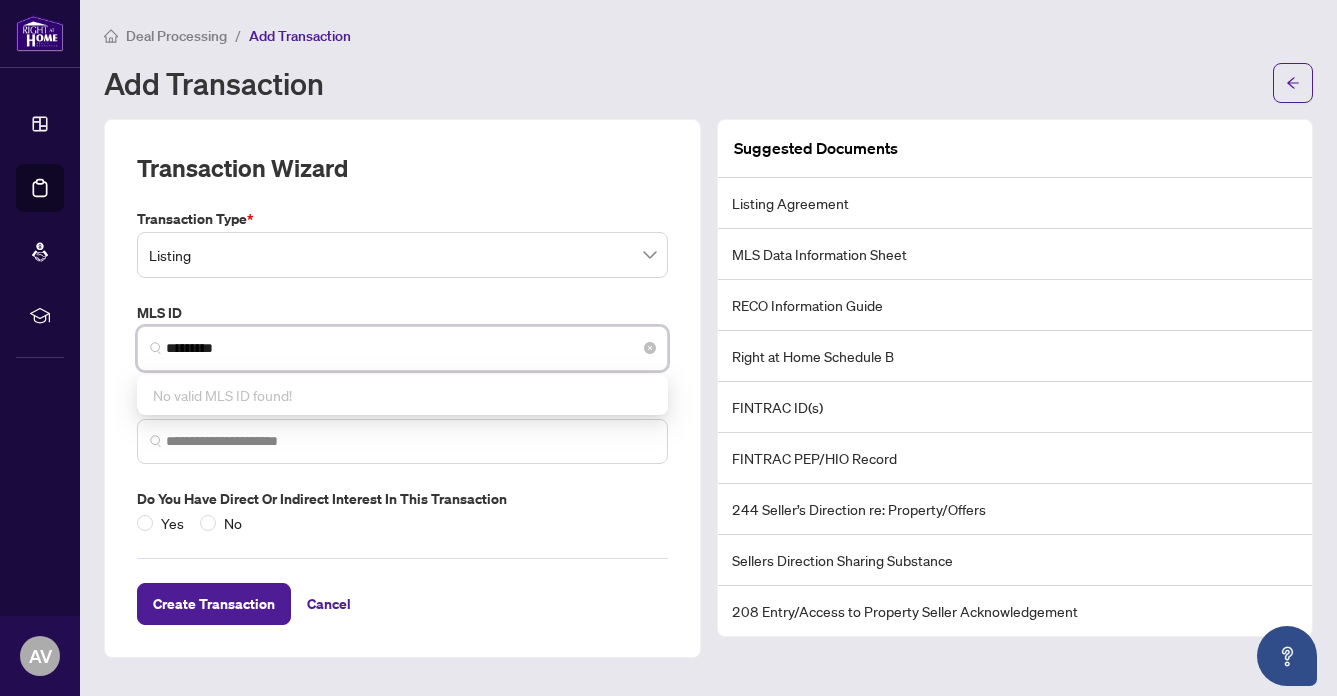 click on "*********" at bounding box center (402, 348) 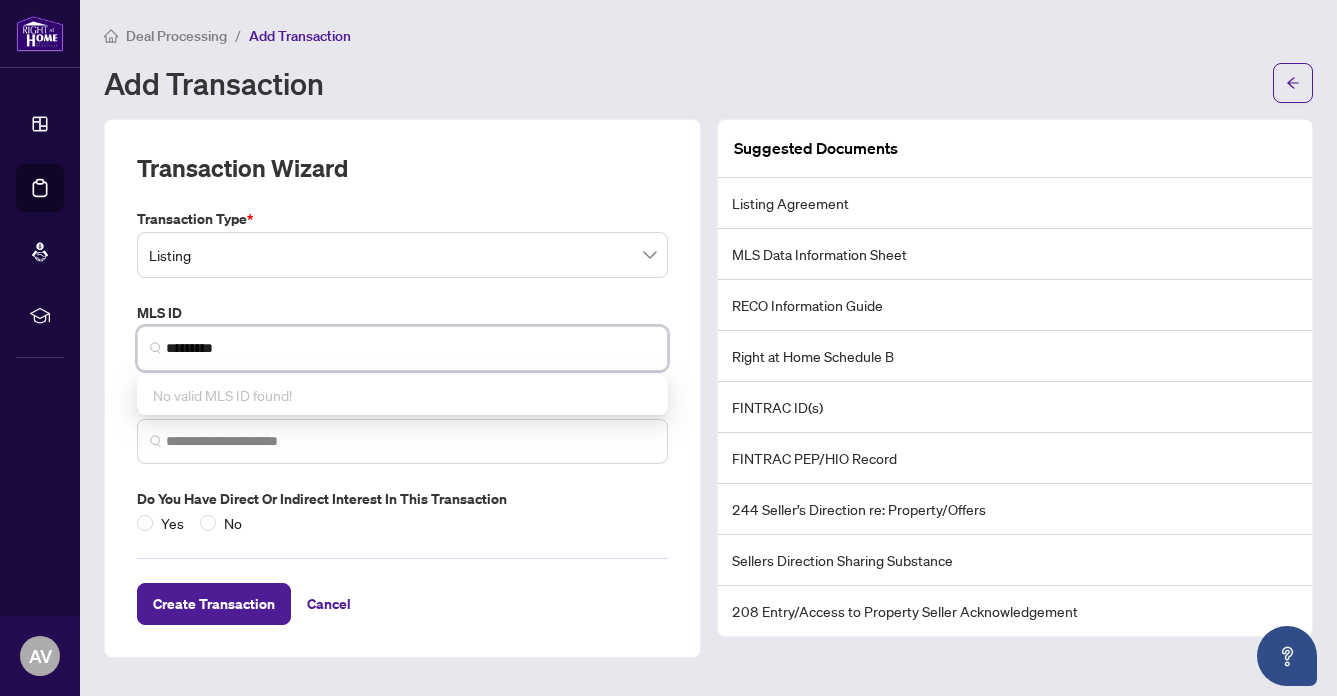 type on "*********" 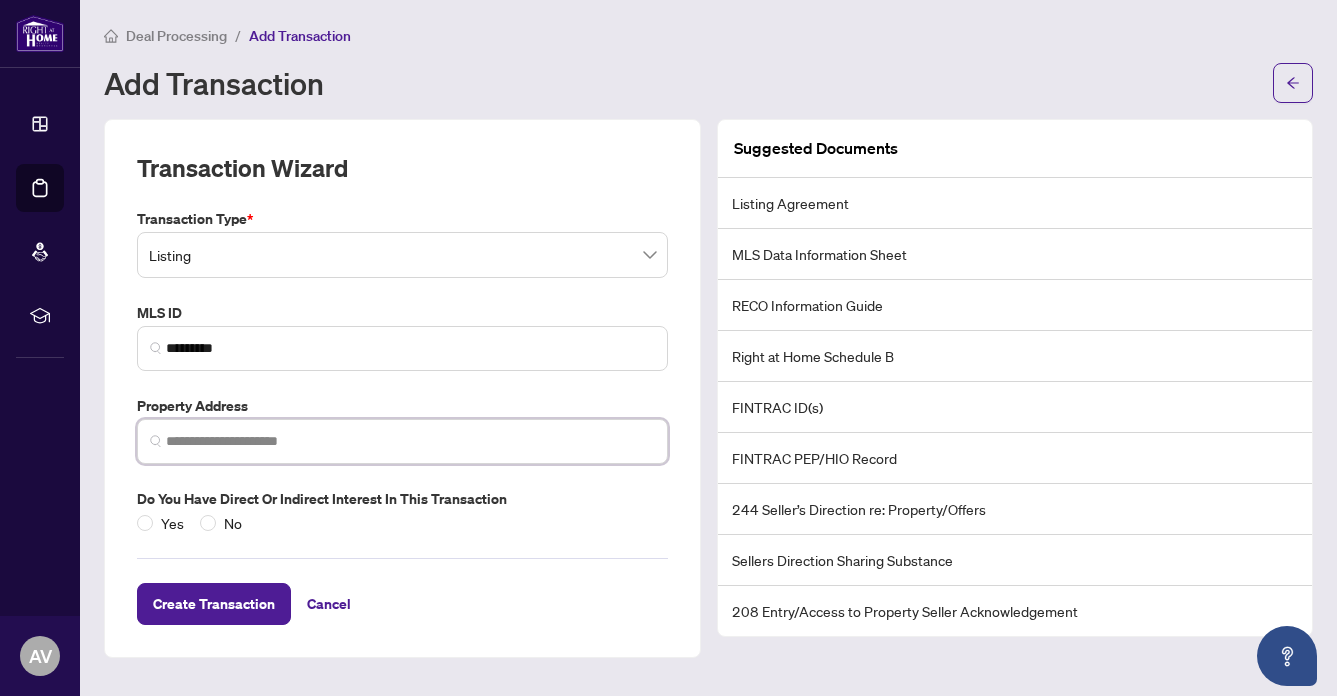 click at bounding box center [410, 441] 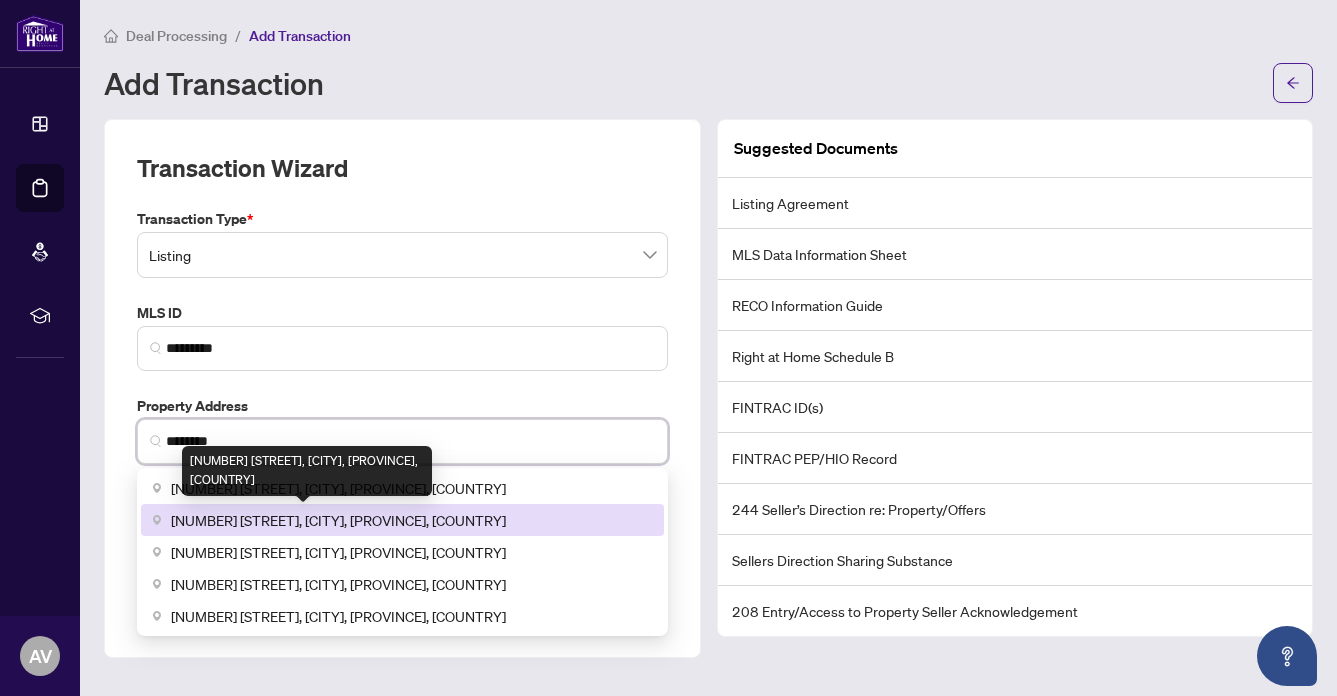 click on "[NUMBER] [STREET], [CITY], [STATE], [COUNTRY]" at bounding box center (338, 520) 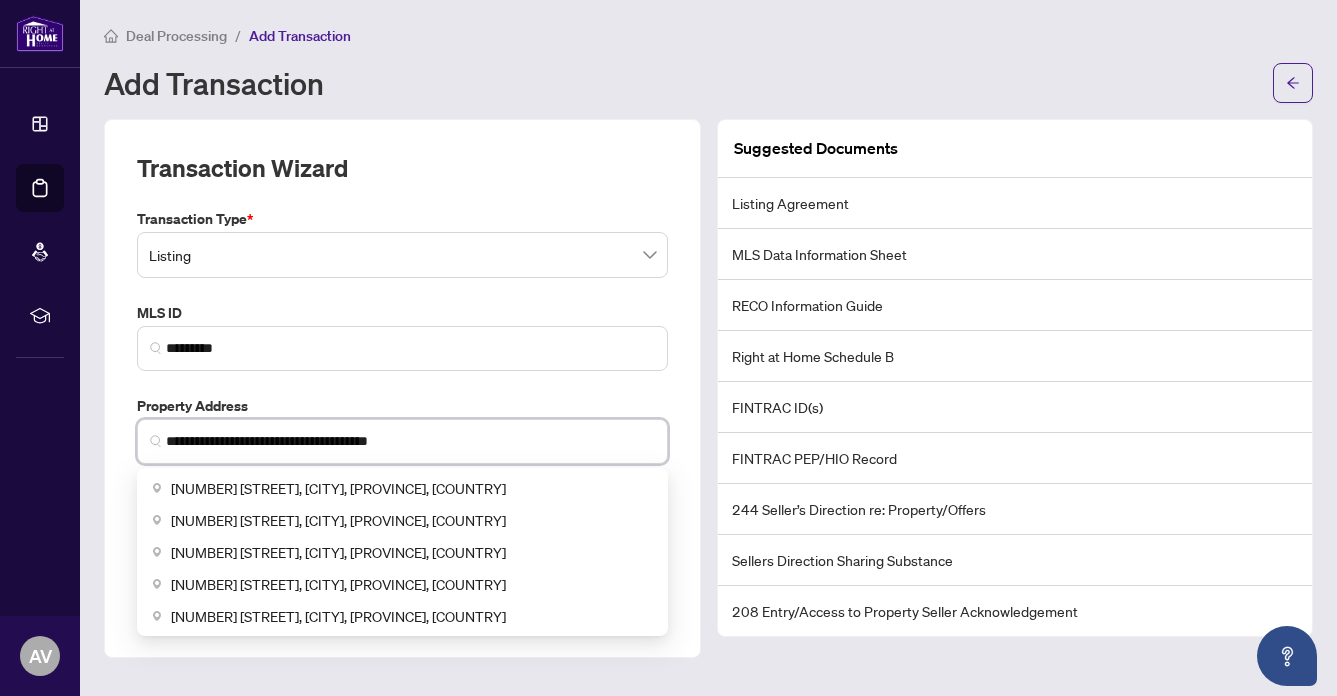 click on "**********" at bounding box center (410, 441) 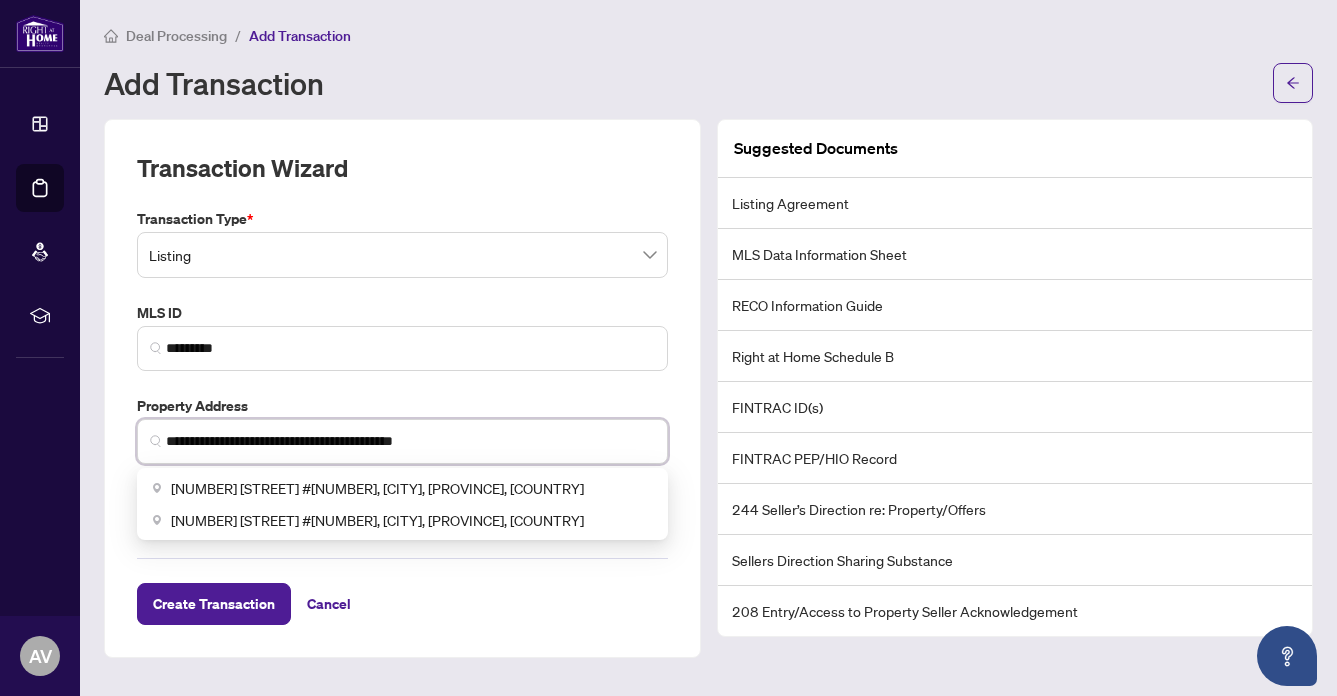 type on "**********" 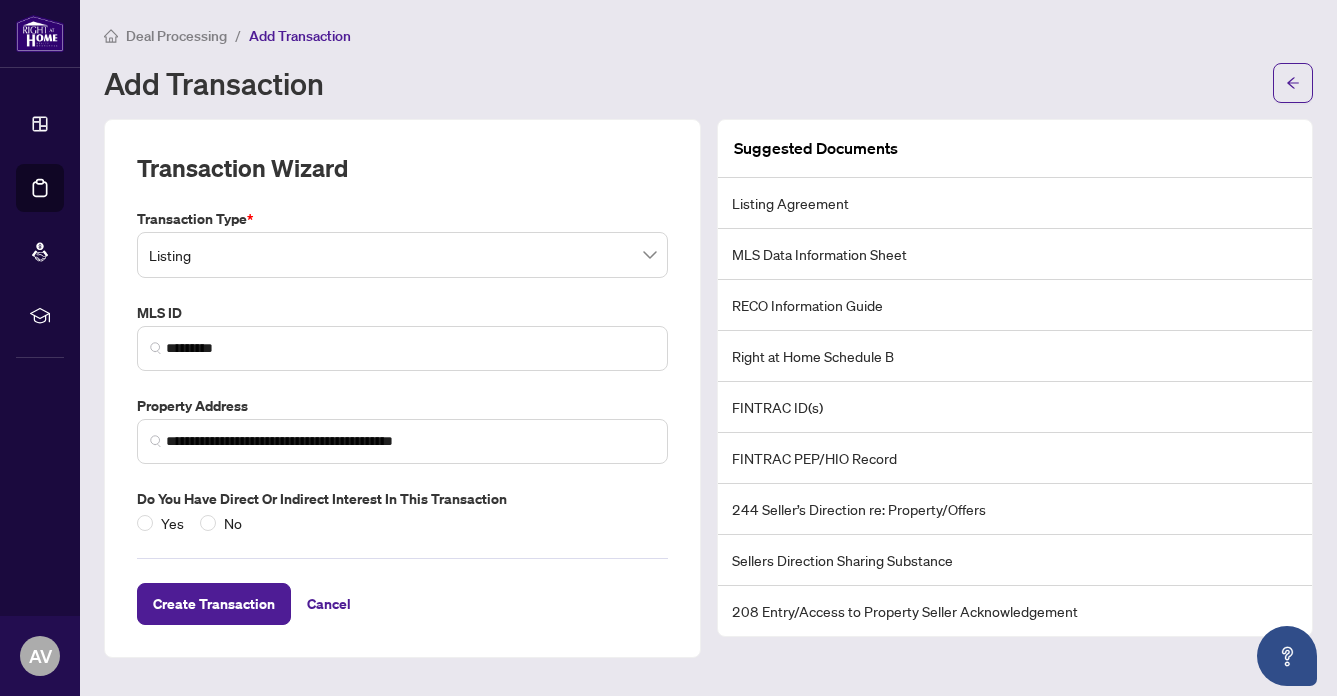 click on "**********" at bounding box center [402, 388] 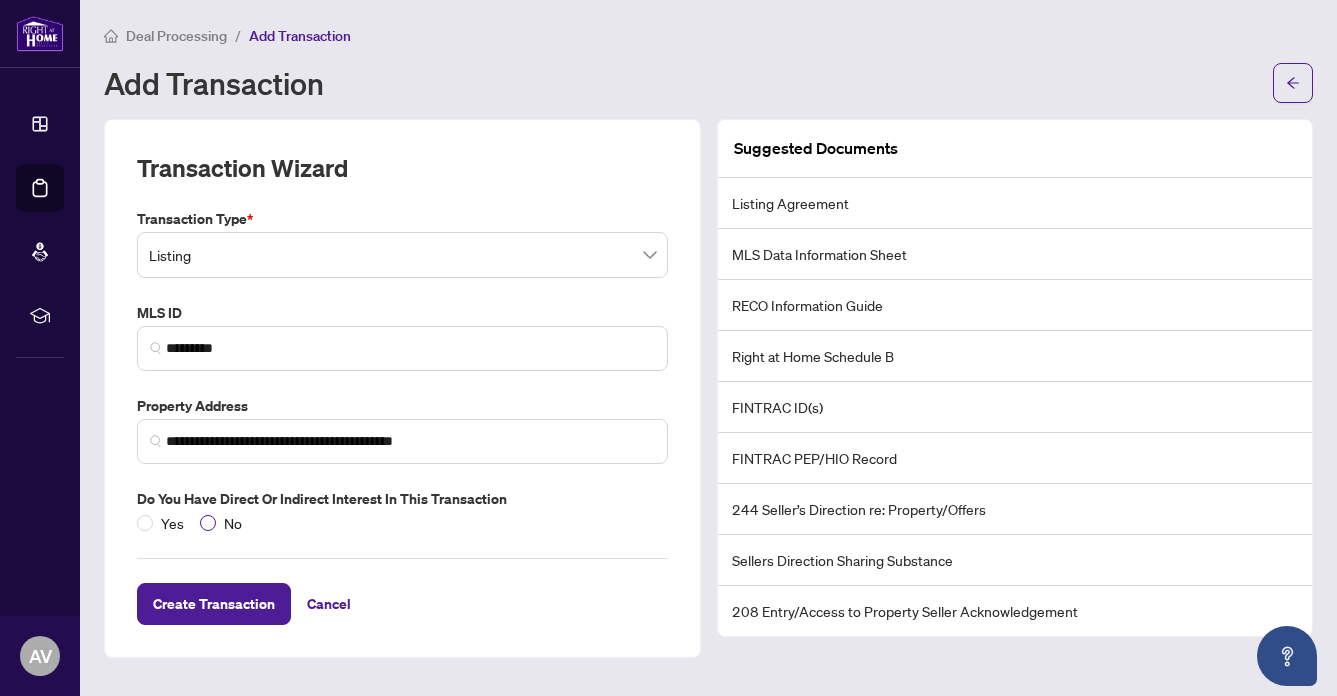 click on "No" at bounding box center (233, 523) 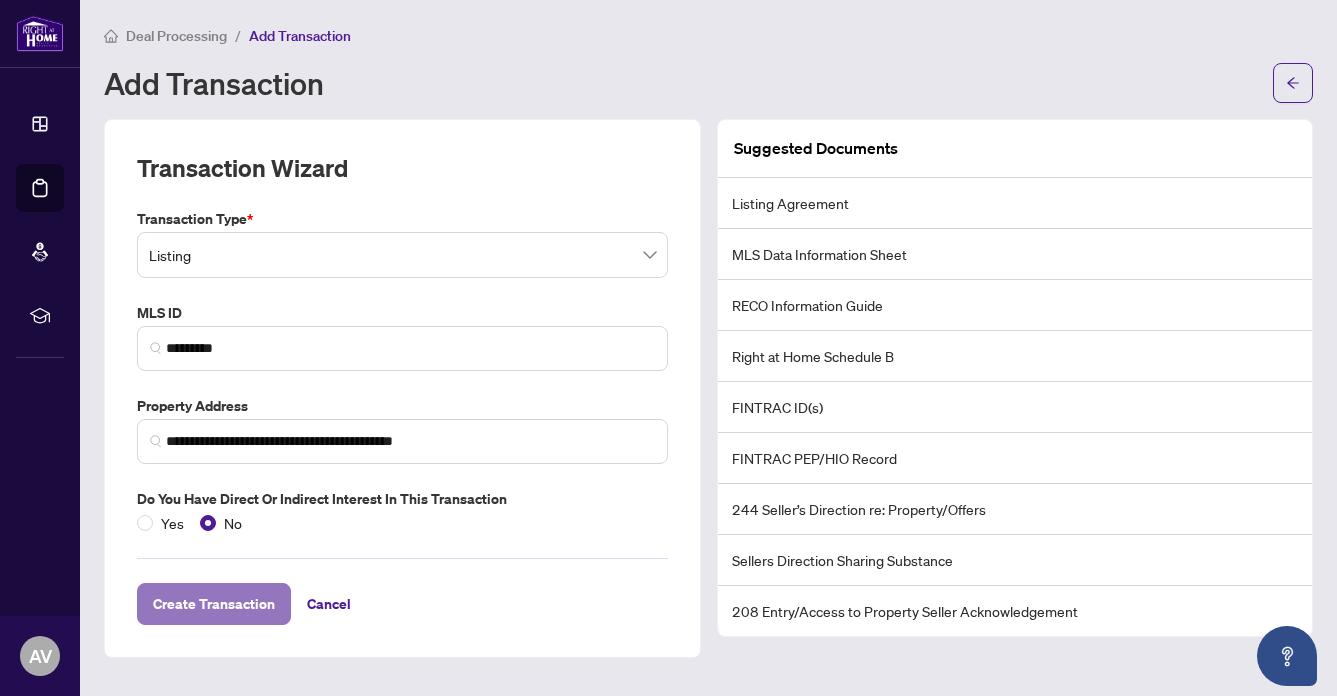 click on "Create Transaction" at bounding box center [214, 604] 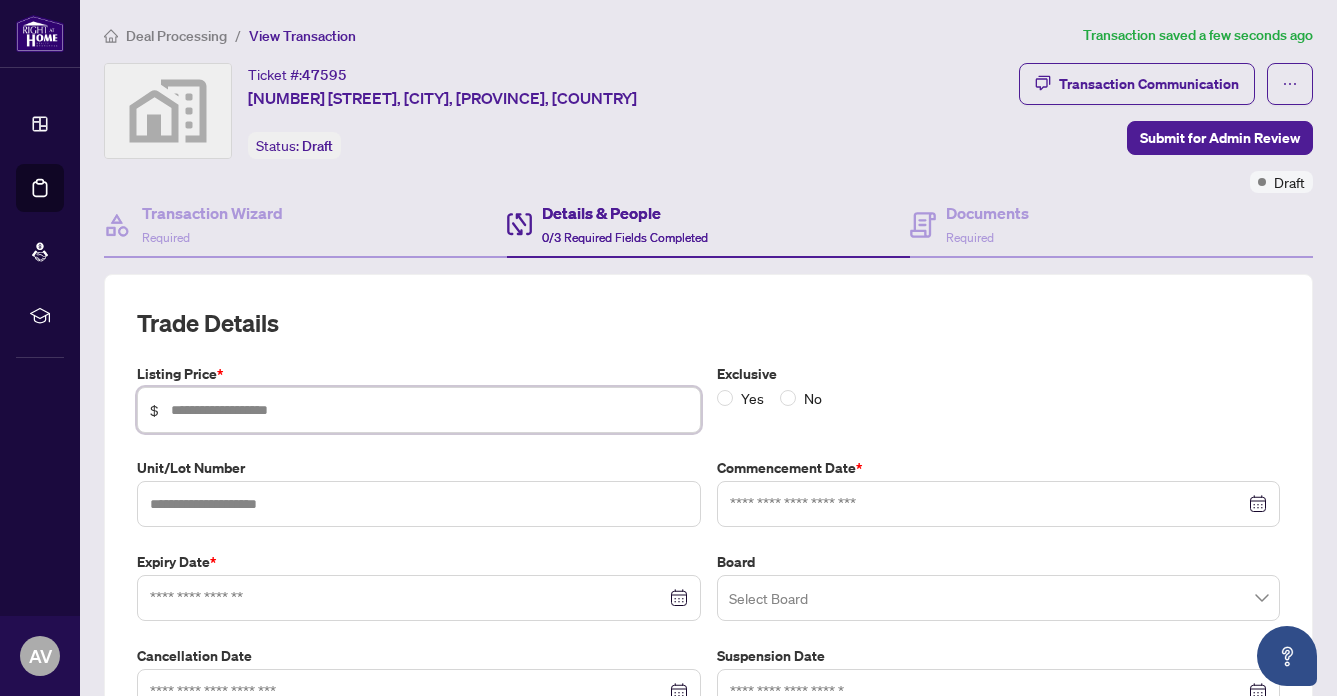 click at bounding box center (429, 410) 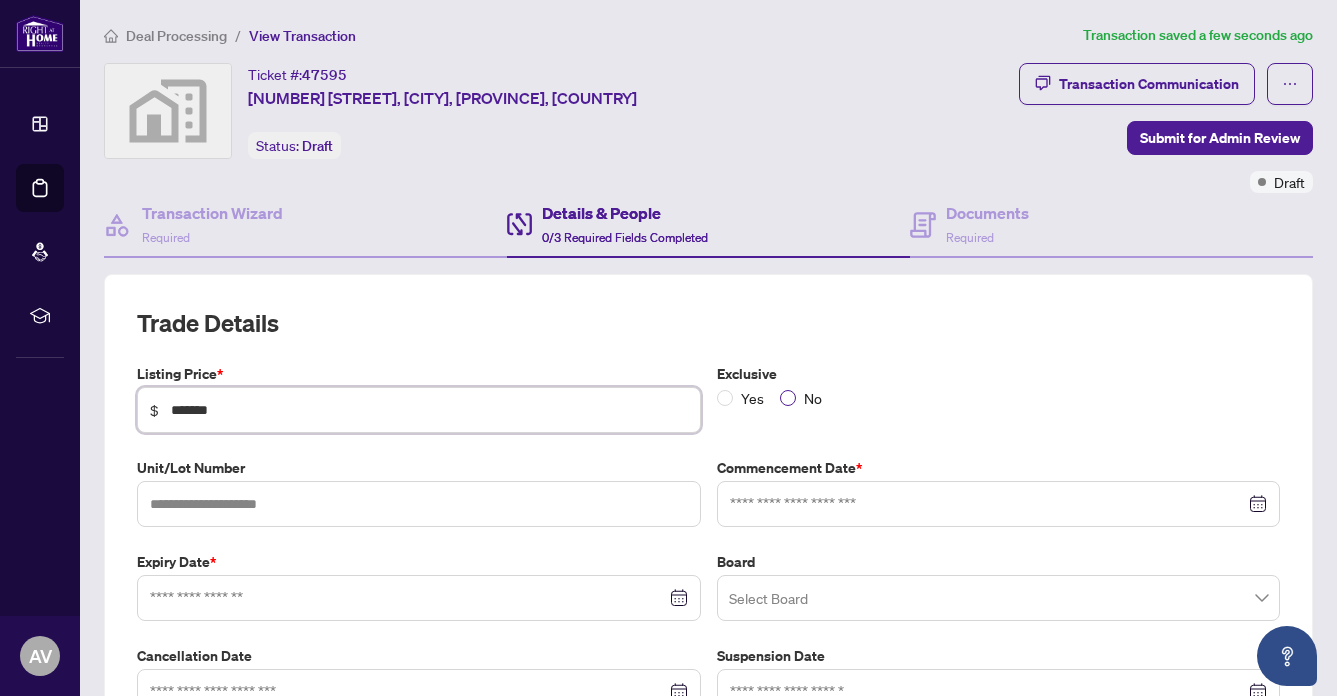 type on "*******" 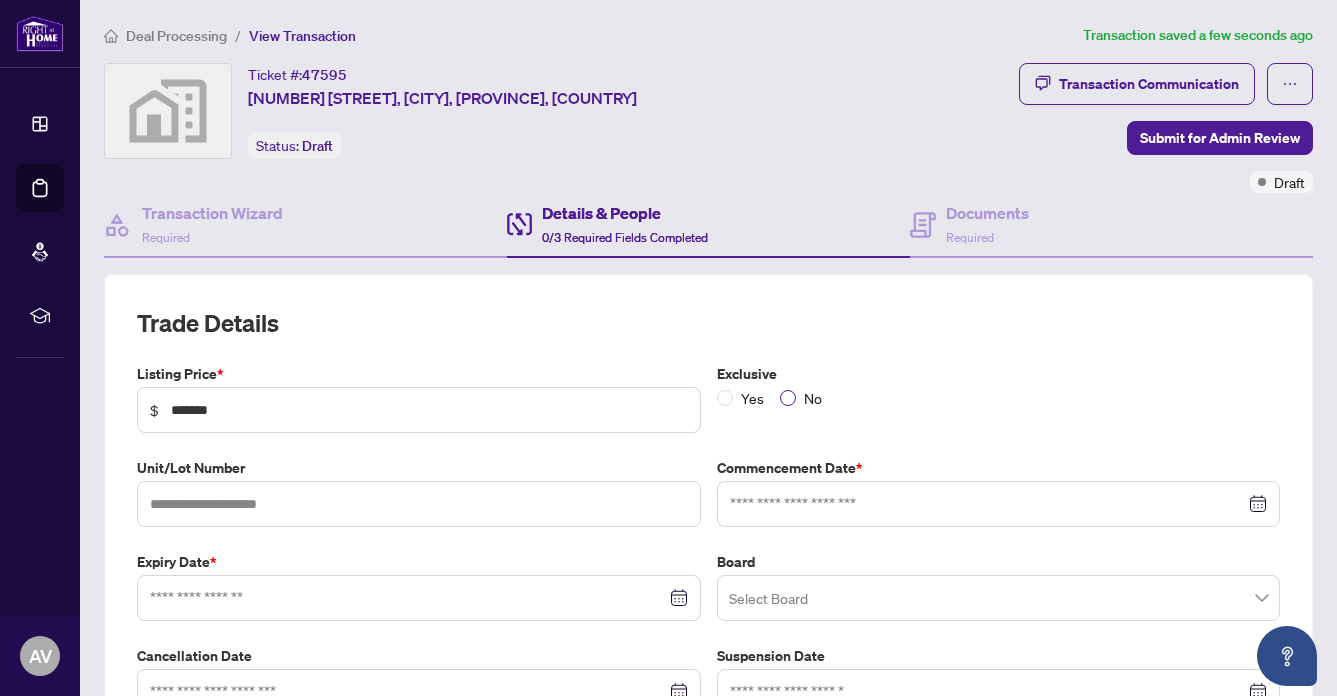click on "No" at bounding box center (813, 398) 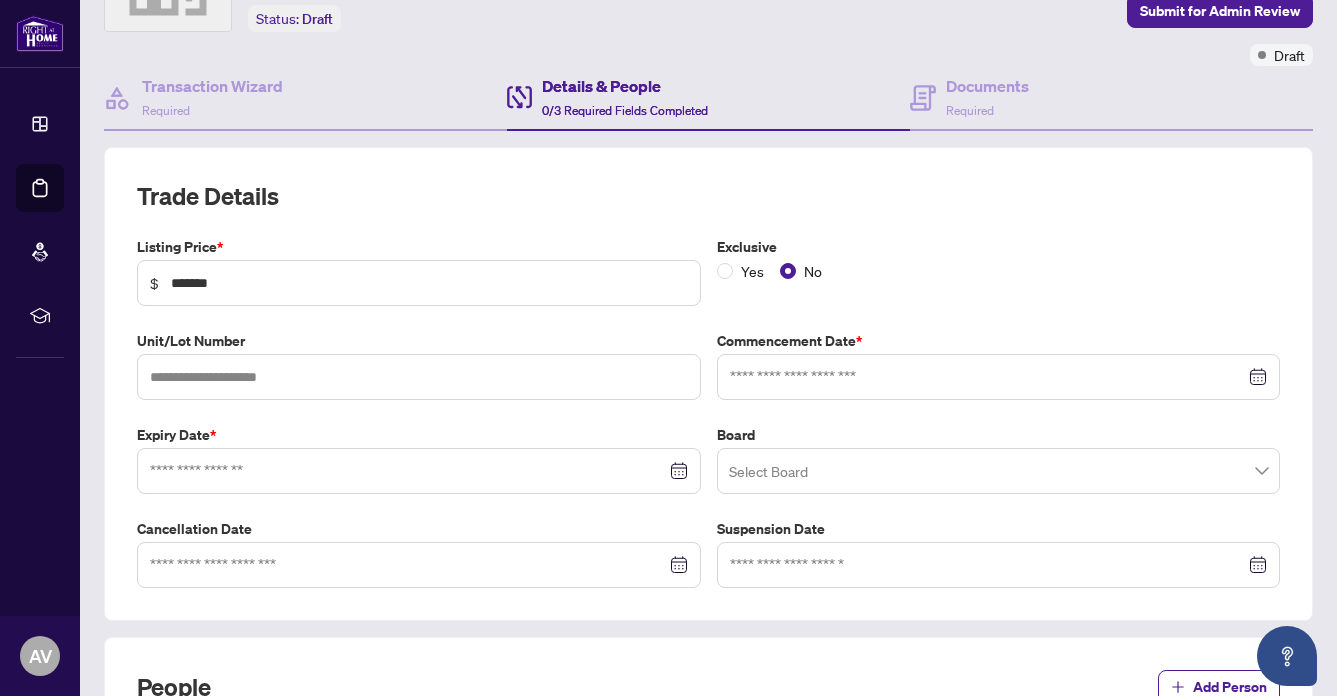 scroll, scrollTop: 146, scrollLeft: 0, axis: vertical 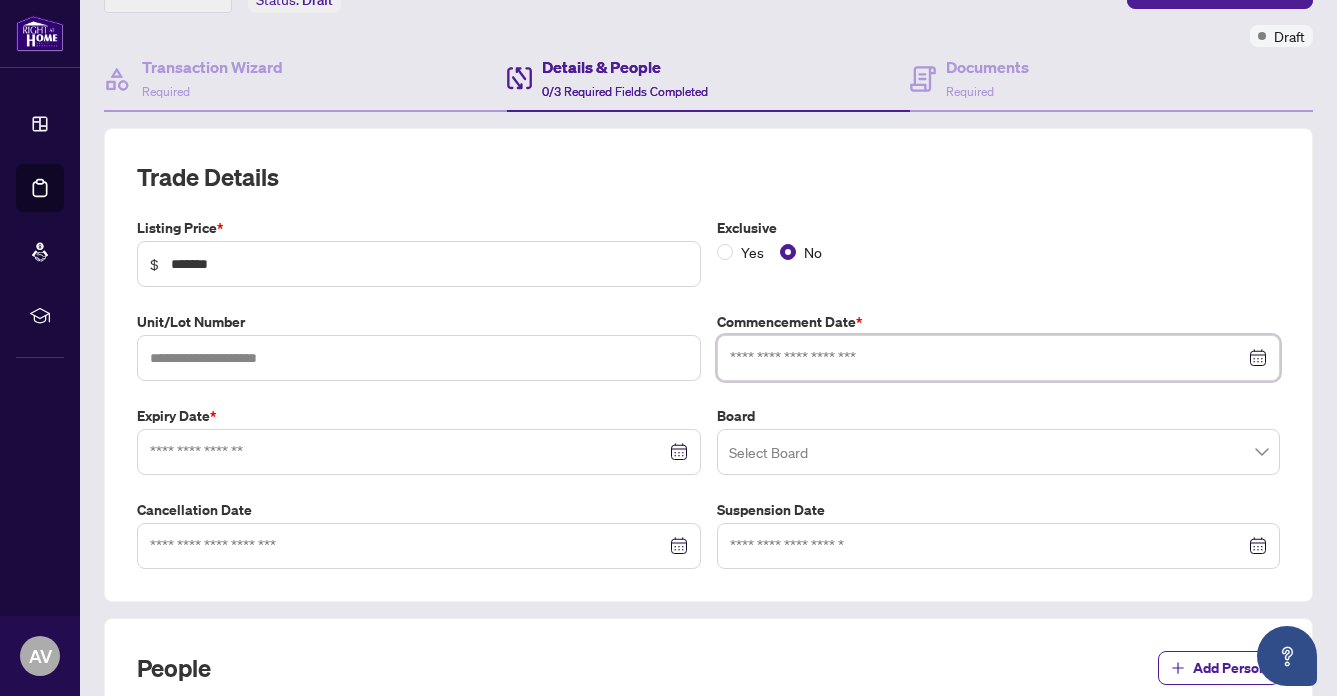 click at bounding box center [988, 358] 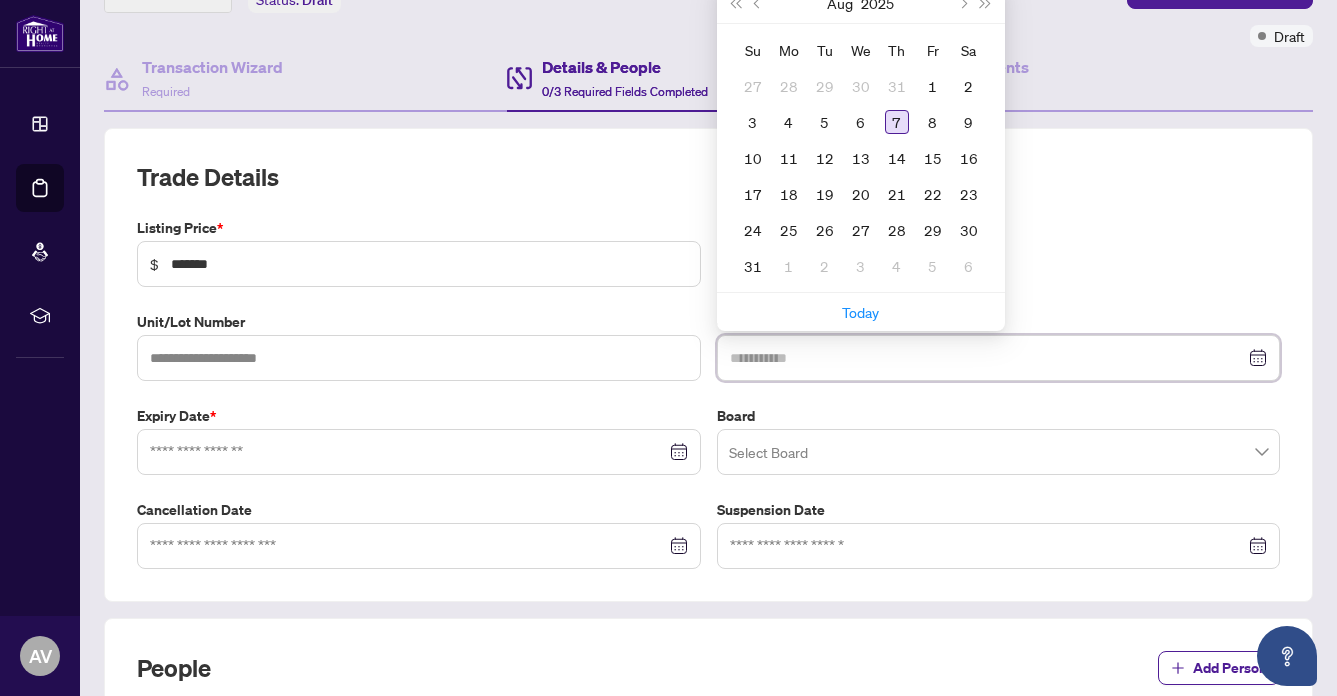 type on "**********" 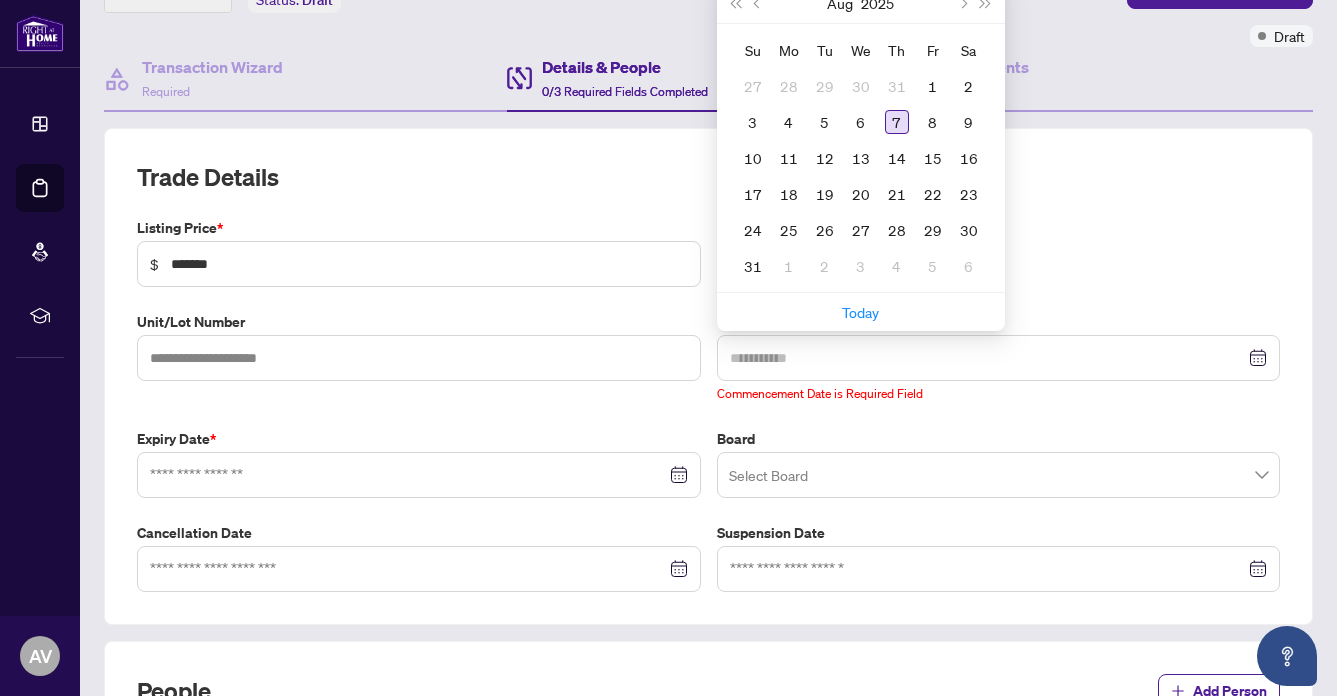click on "7" at bounding box center (897, 122) 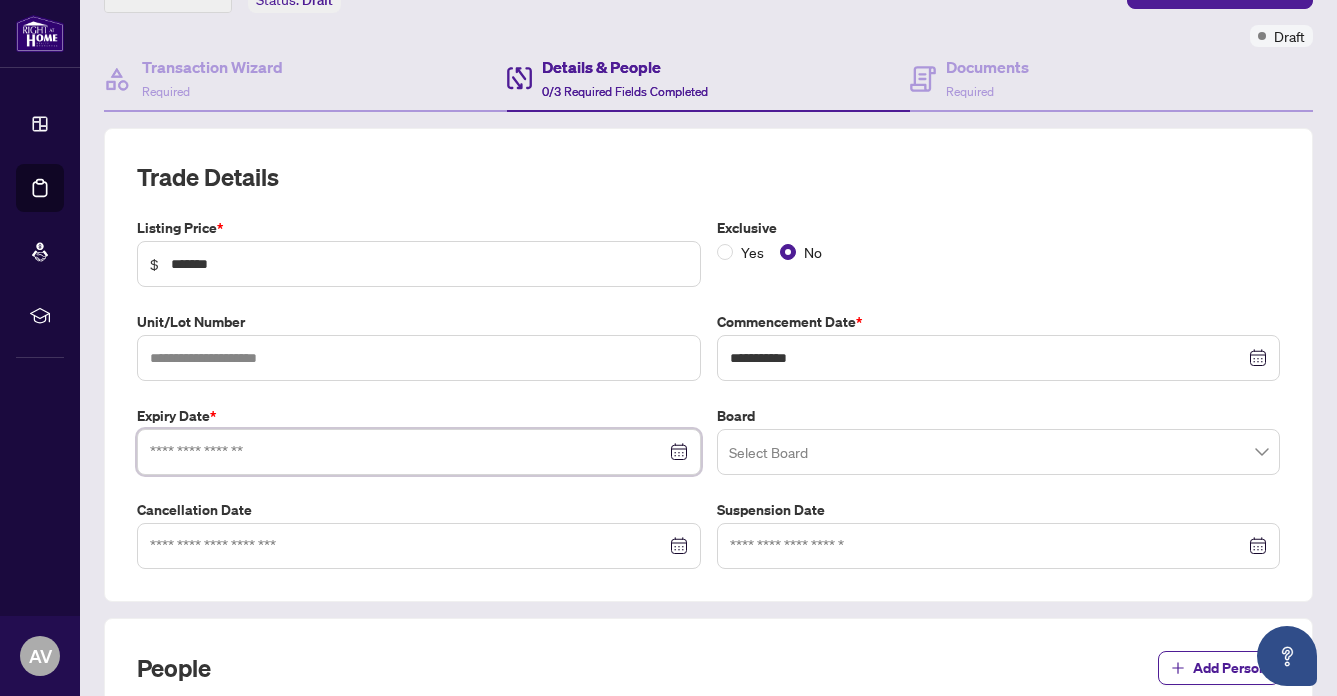 click at bounding box center (408, 452) 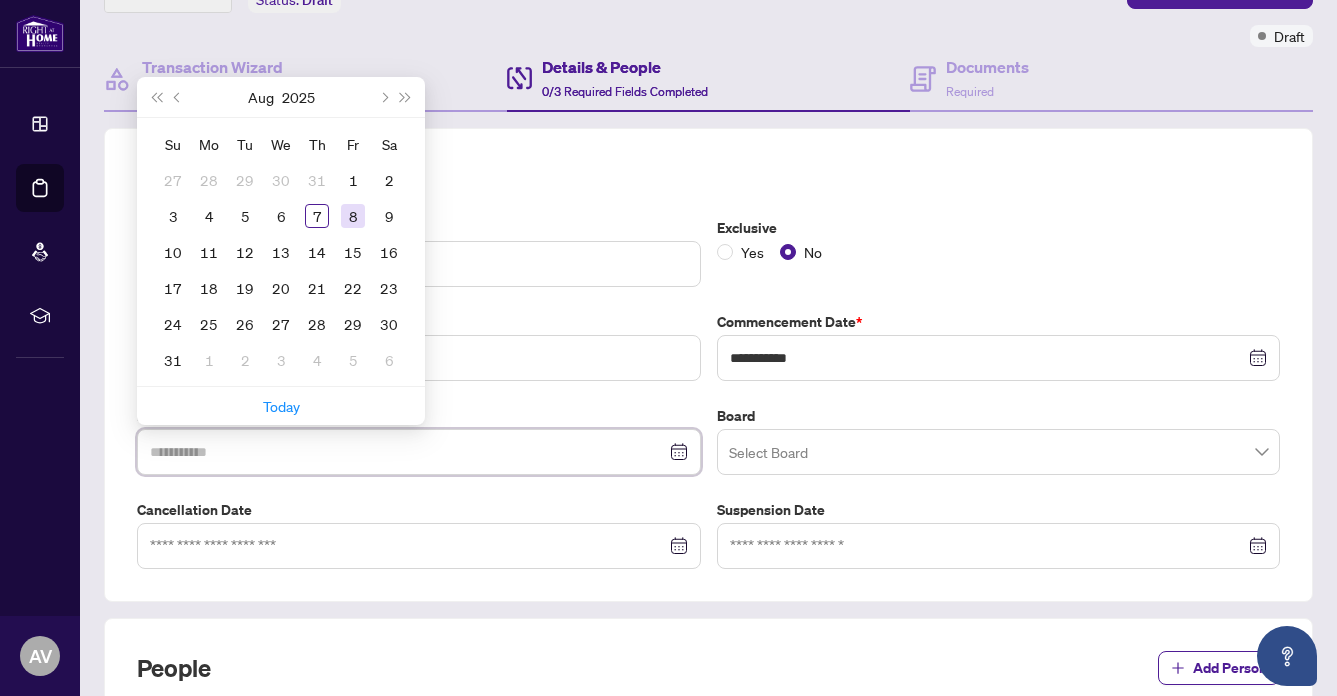 type on "**********" 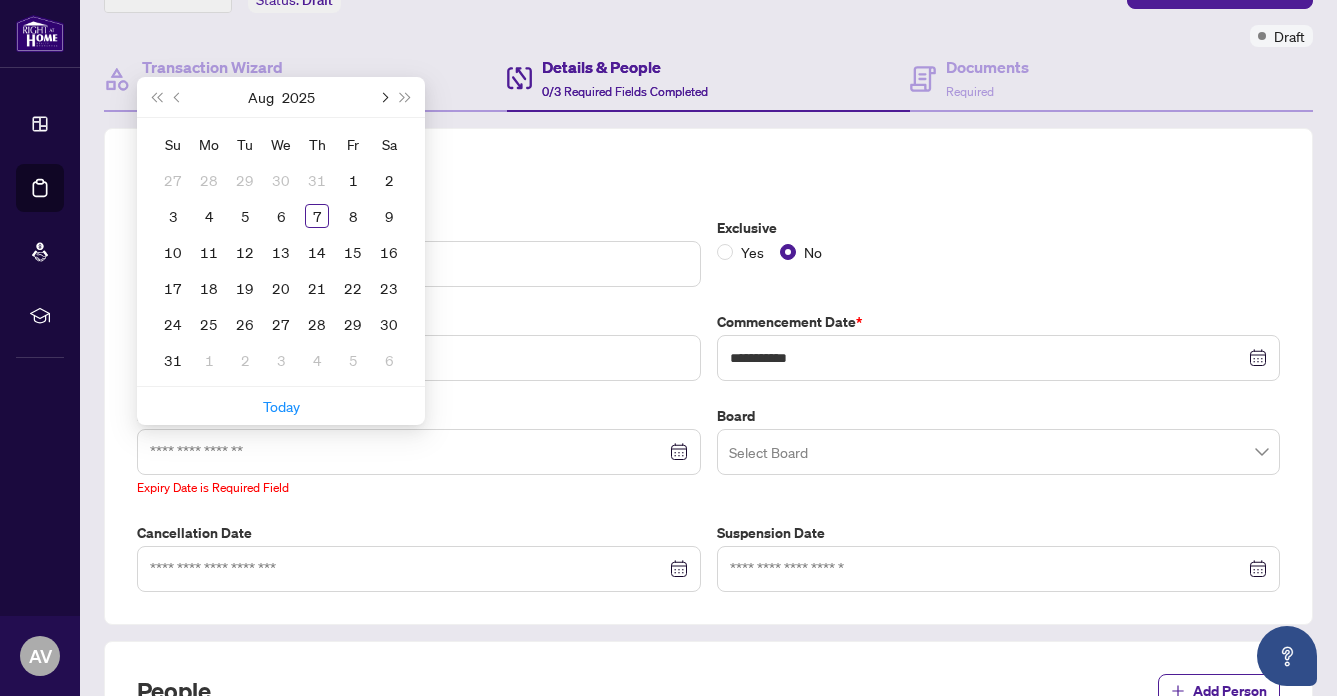 click at bounding box center [383, 97] 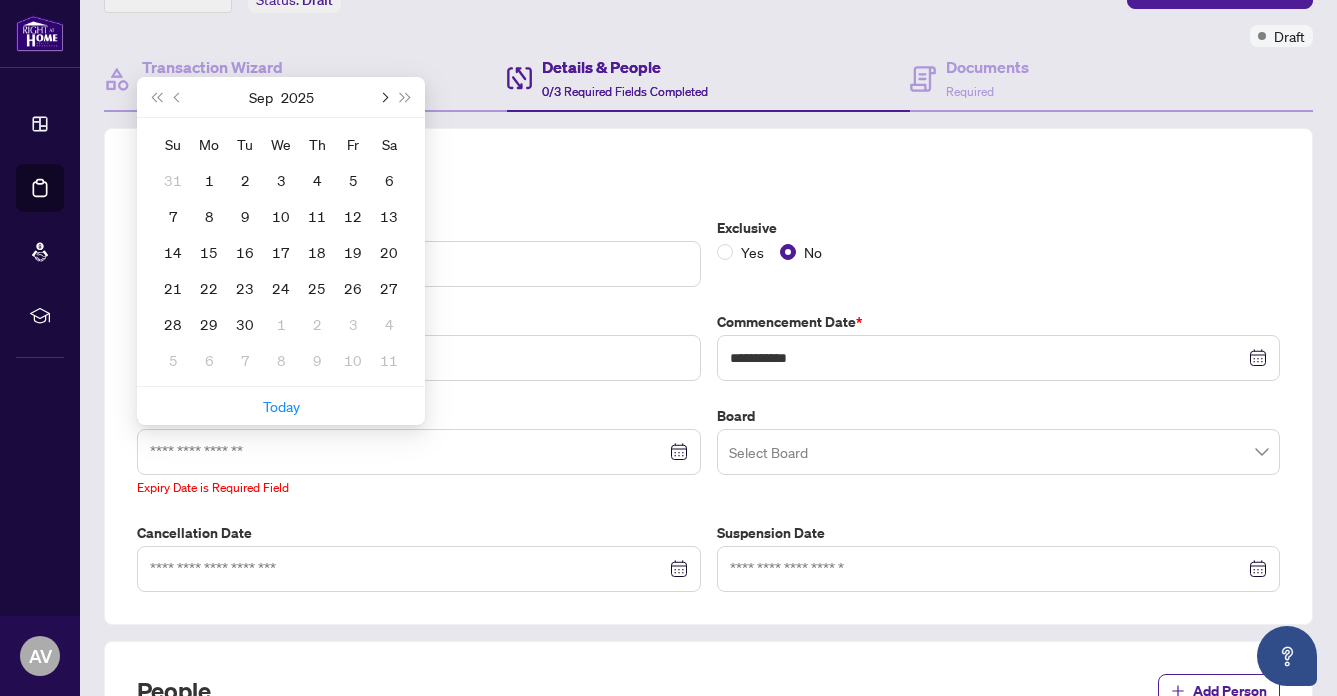 click at bounding box center (383, 97) 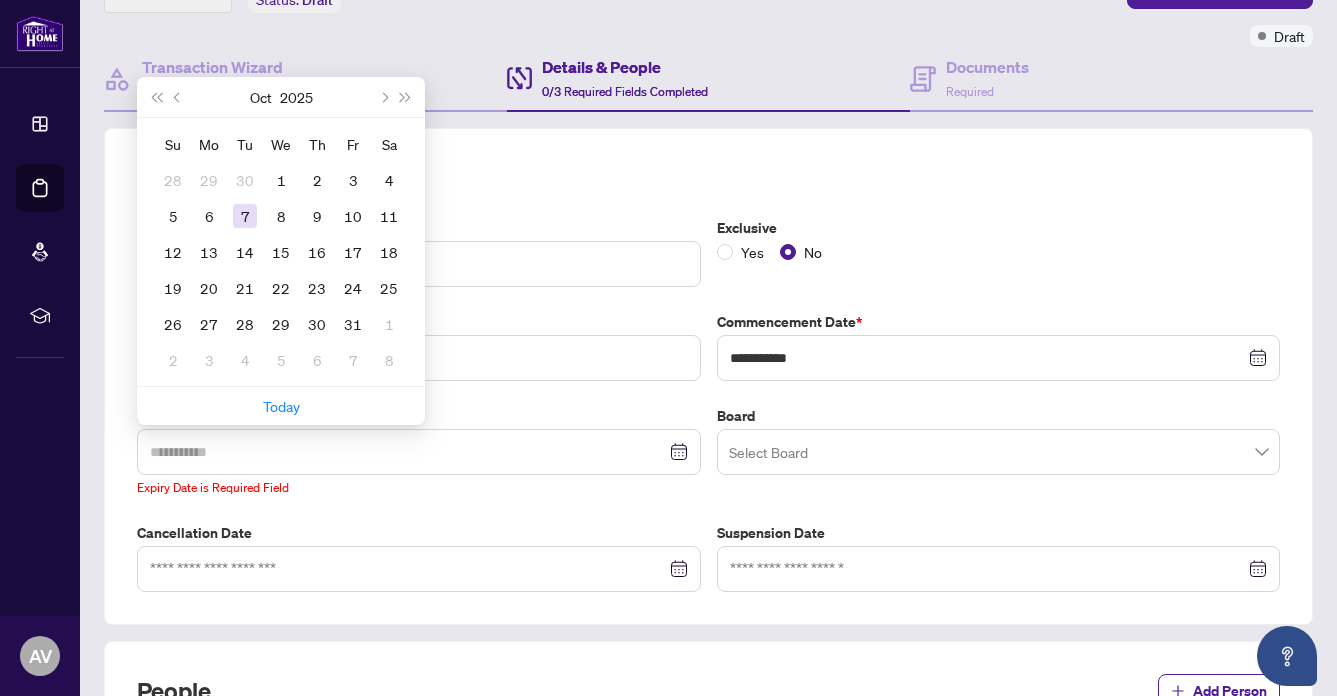 type on "**********" 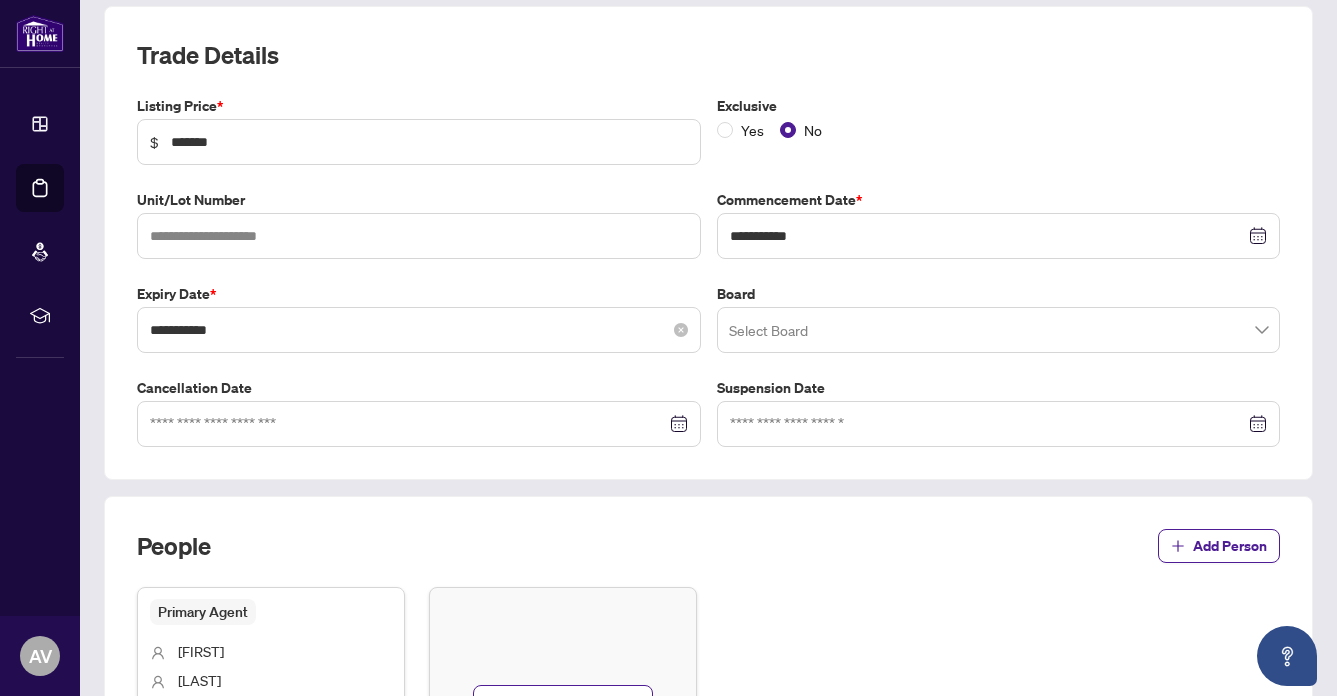 scroll, scrollTop: 274, scrollLeft: 0, axis: vertical 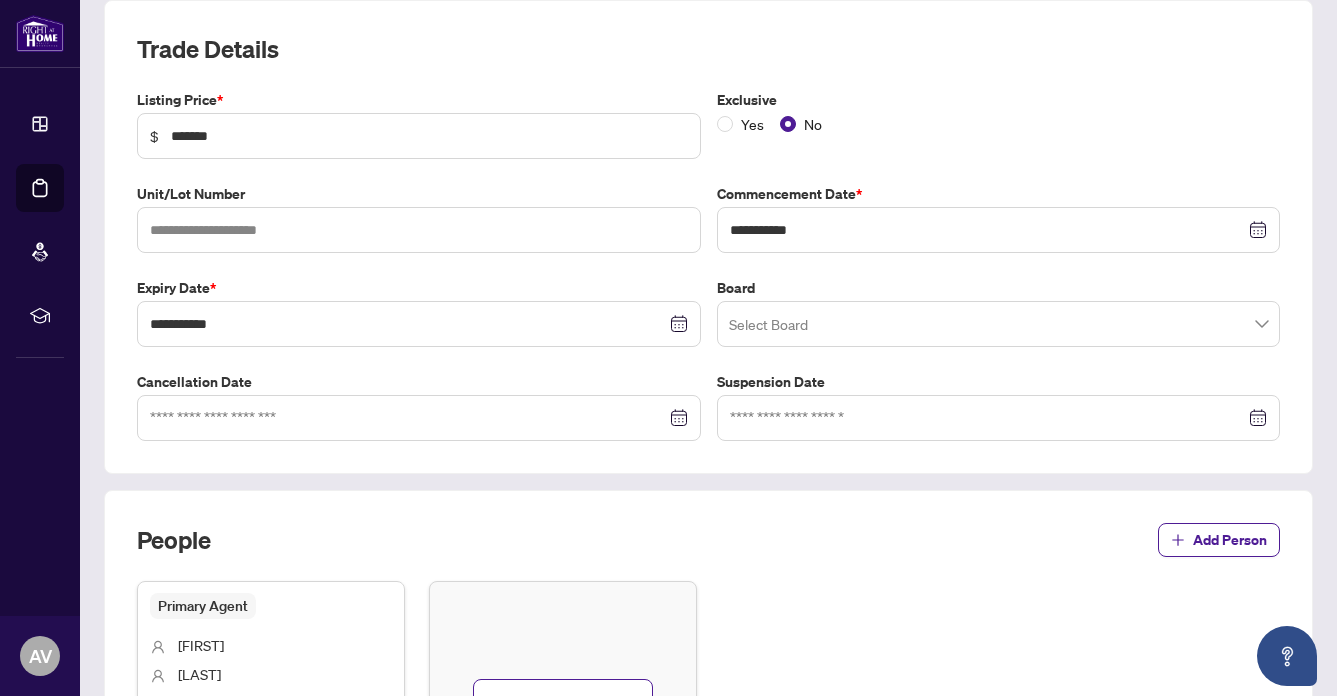 click at bounding box center (999, 324) 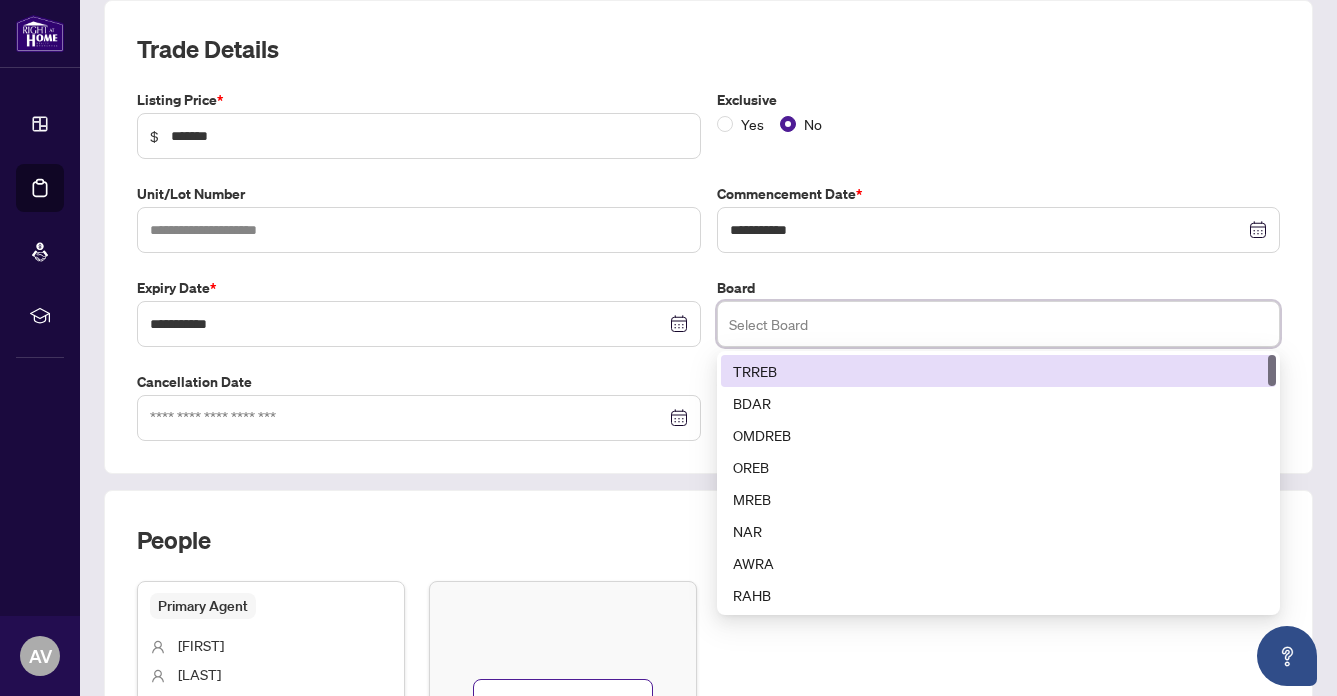 click on "TRREB" at bounding box center (999, 371) 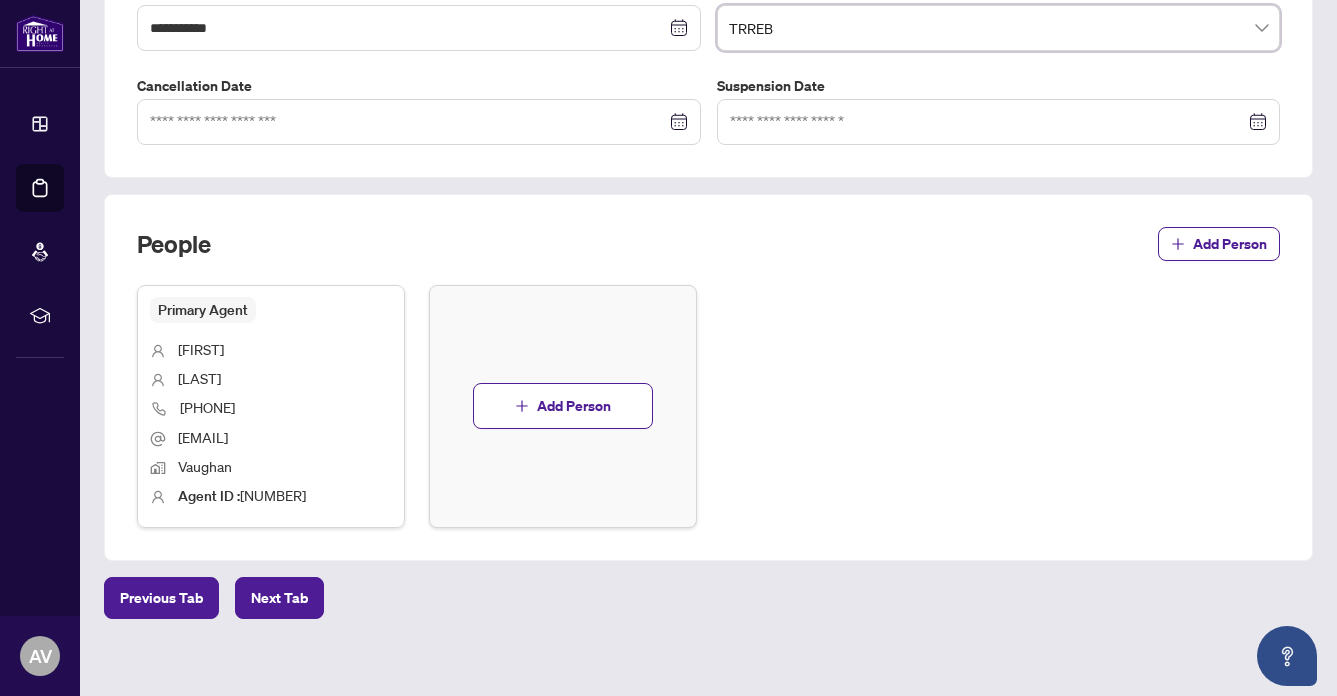 scroll, scrollTop: 584, scrollLeft: 0, axis: vertical 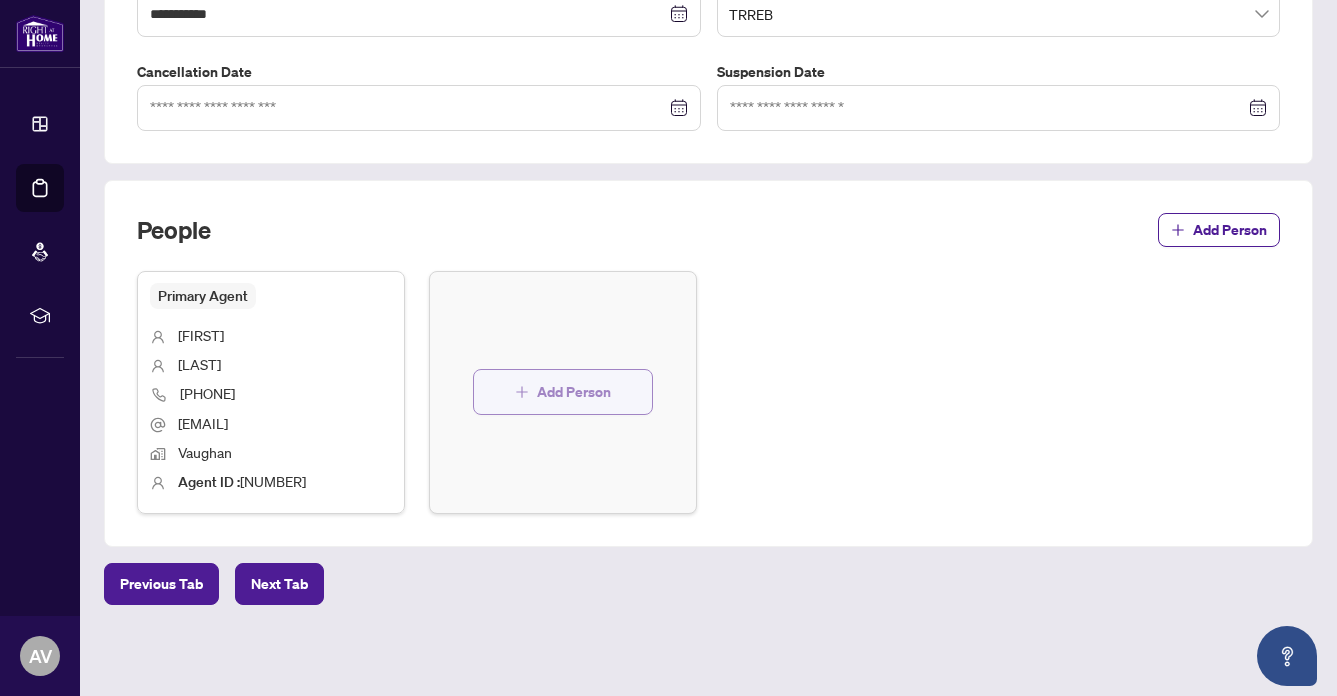 click on "Add Person" at bounding box center [574, 392] 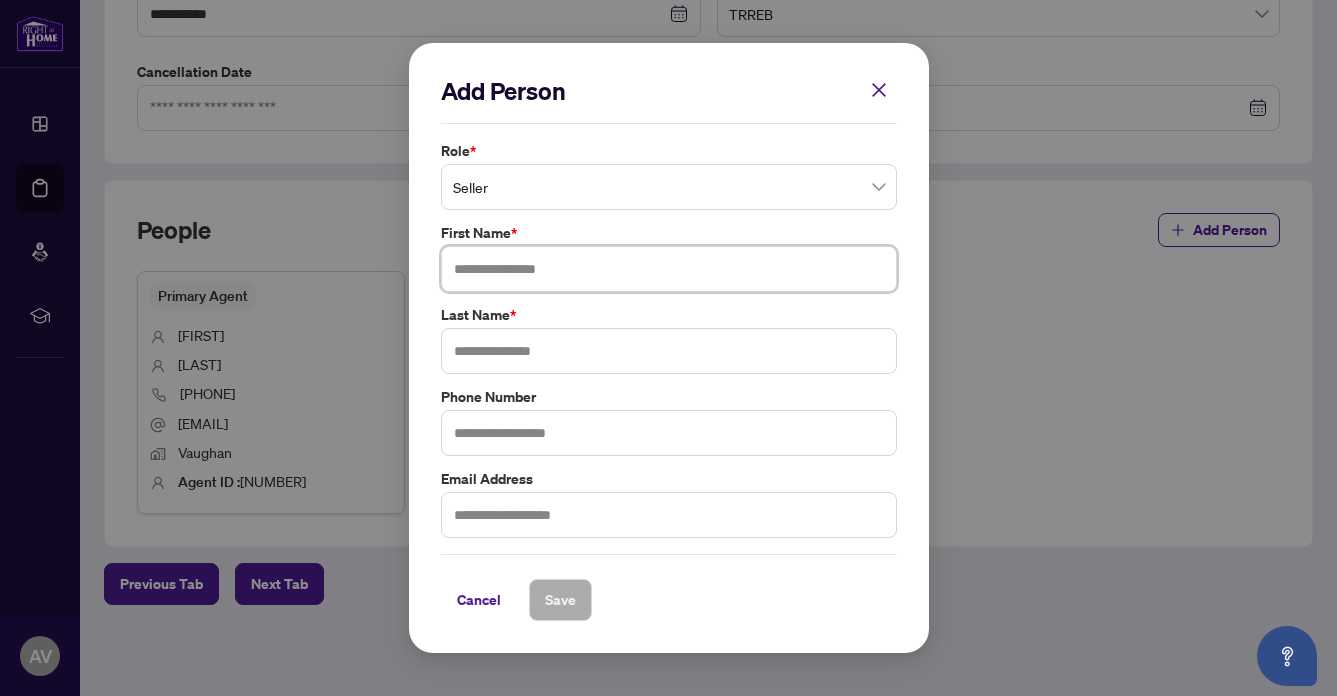 click at bounding box center (669, 269) 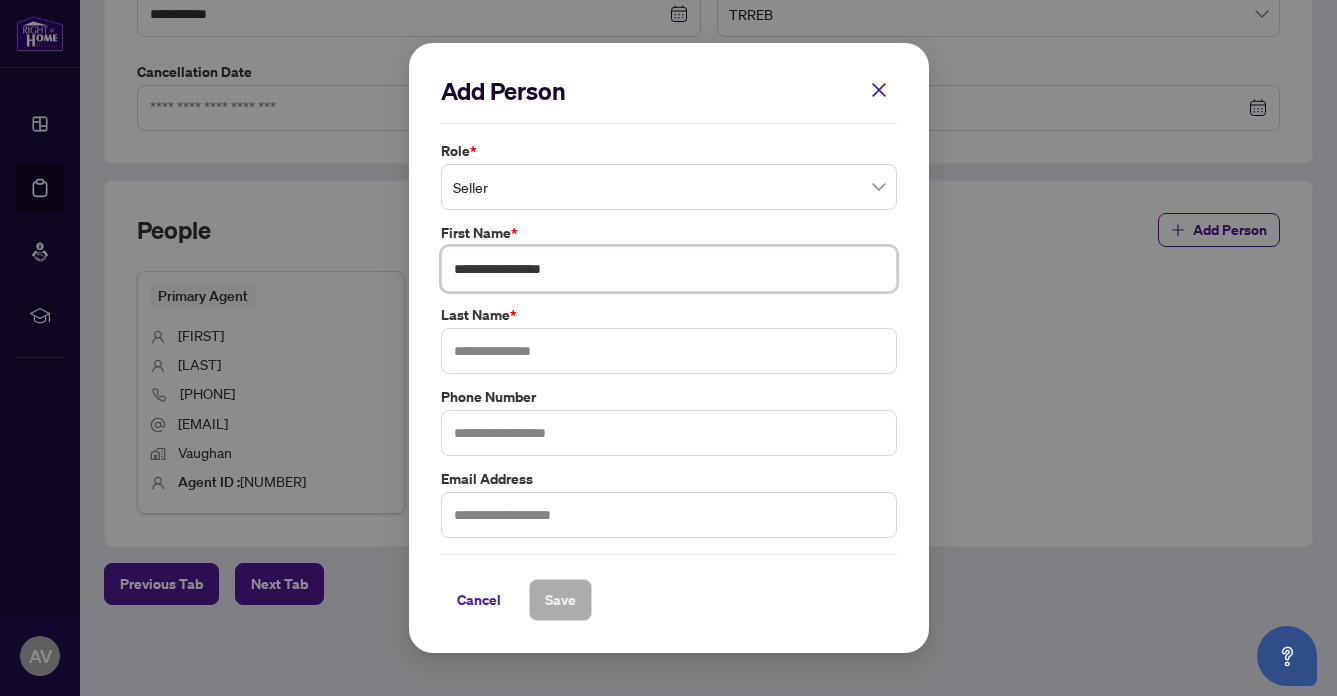 type on "**********" 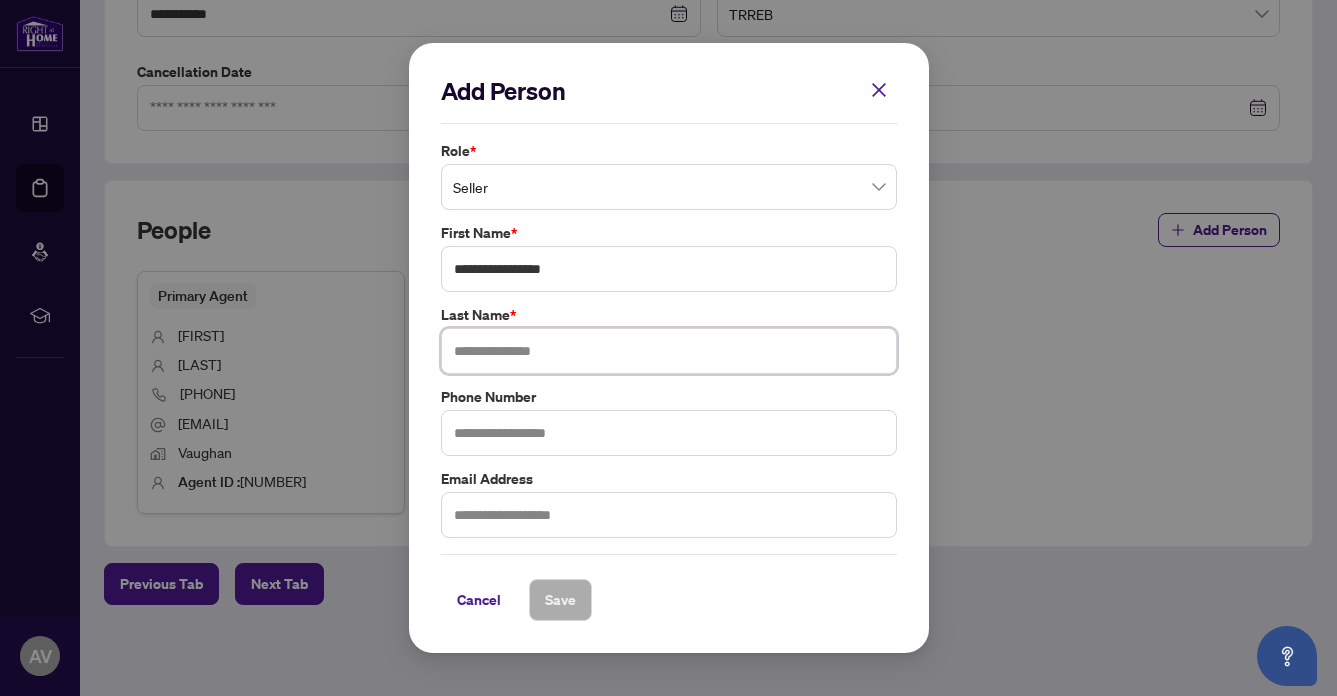 click at bounding box center [669, 351] 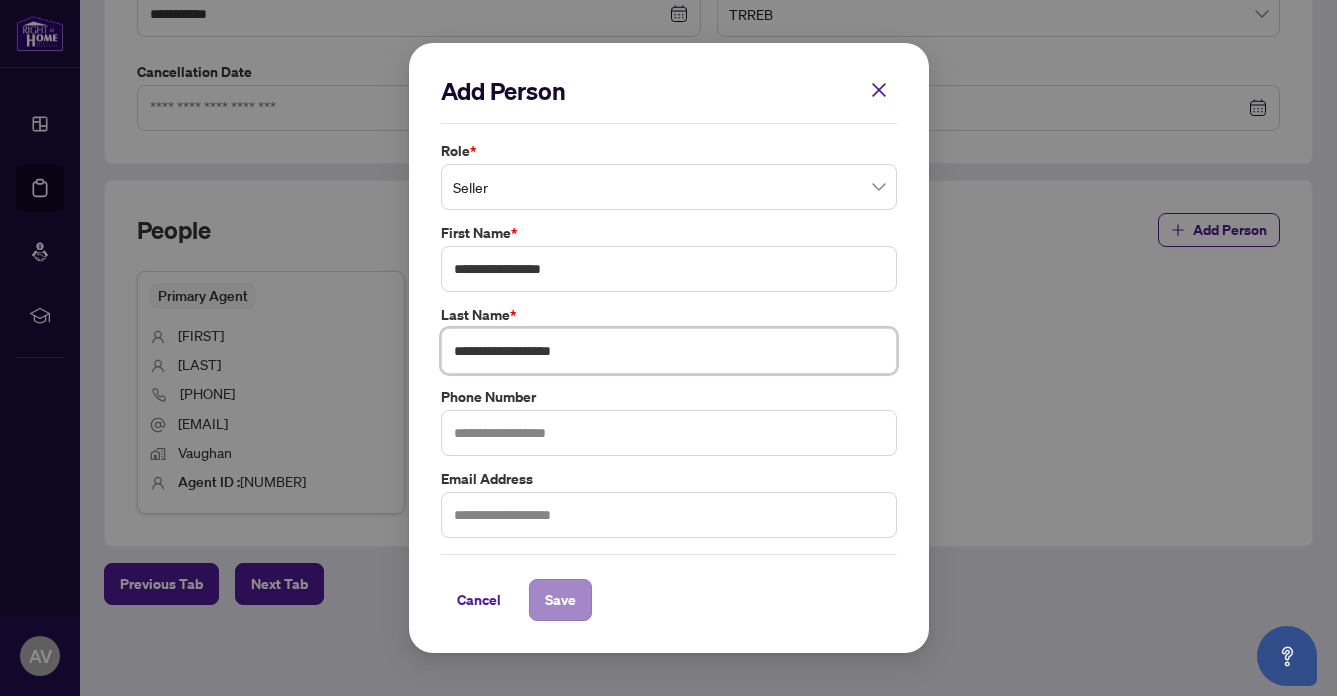 type on "**********" 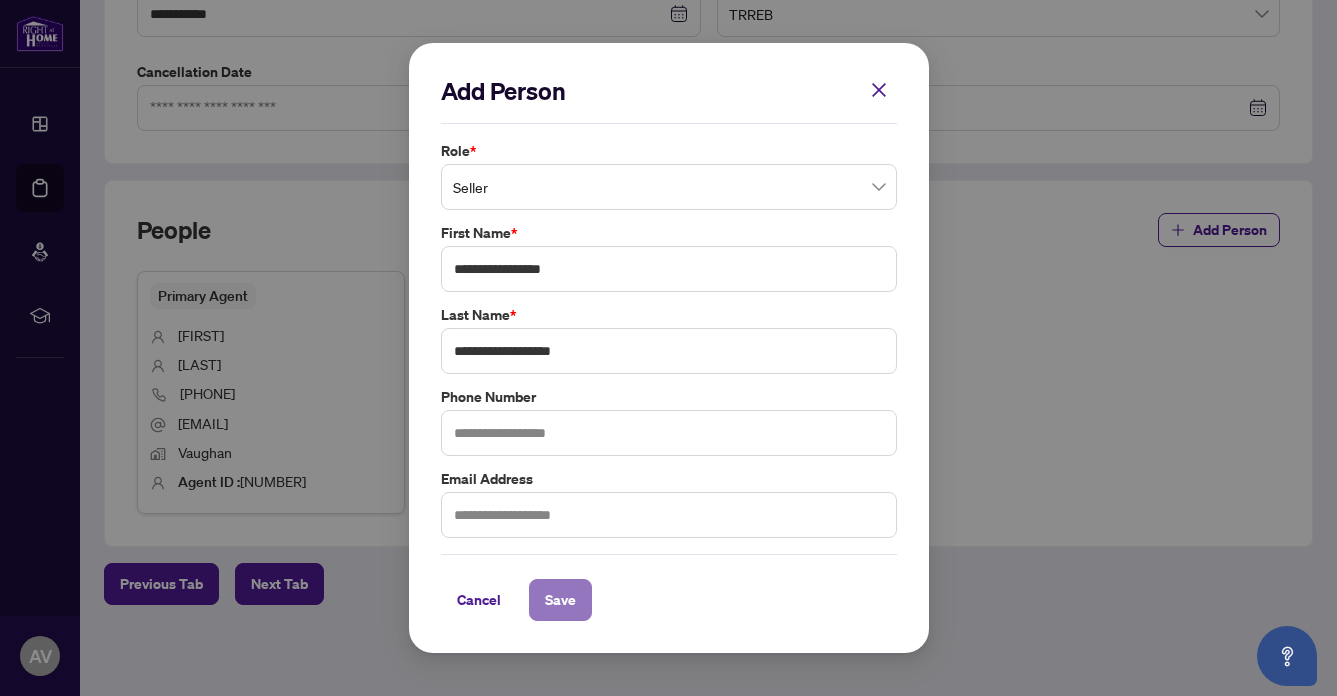 click on "Save" at bounding box center [560, 600] 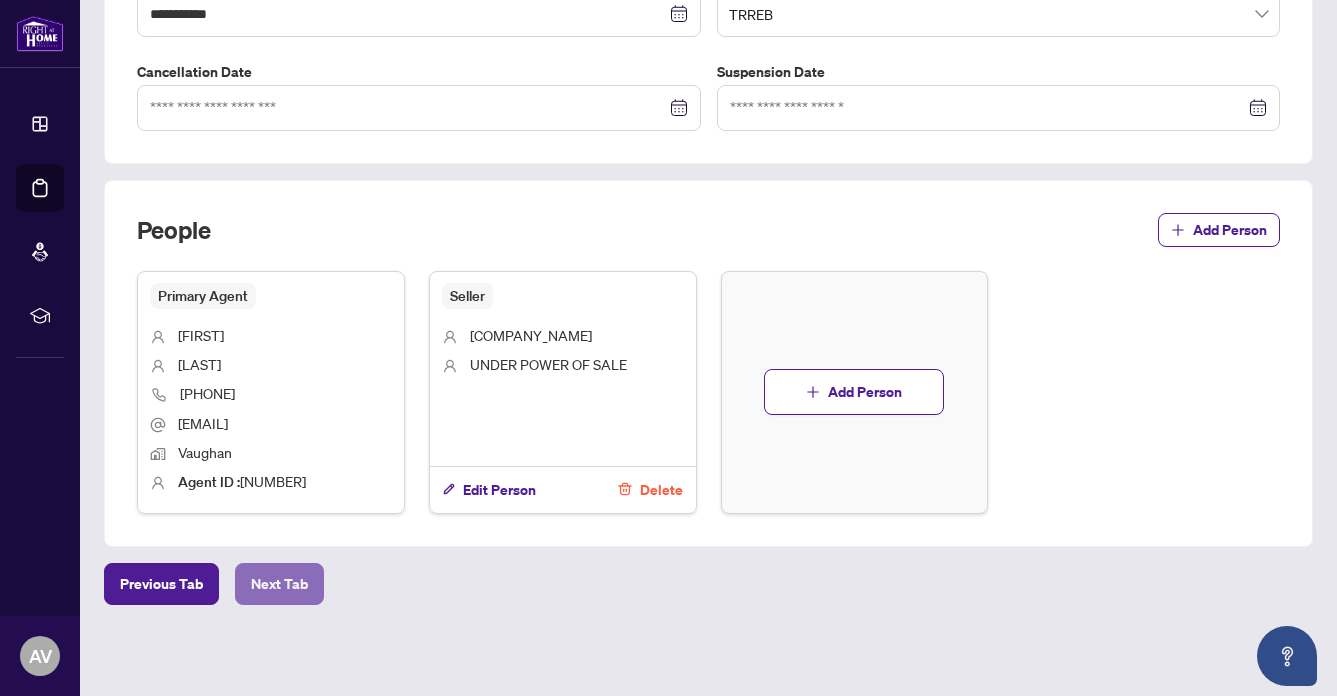 click on "Next Tab" at bounding box center (279, 584) 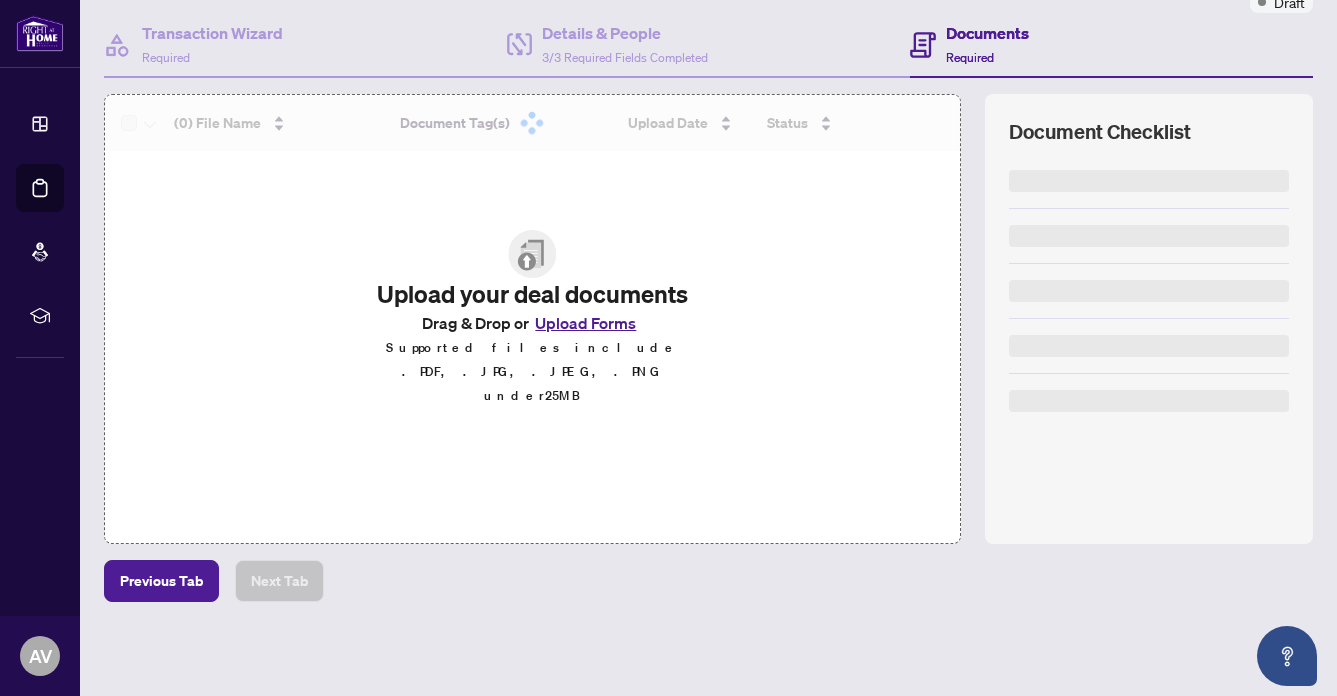 scroll, scrollTop: 0, scrollLeft: 0, axis: both 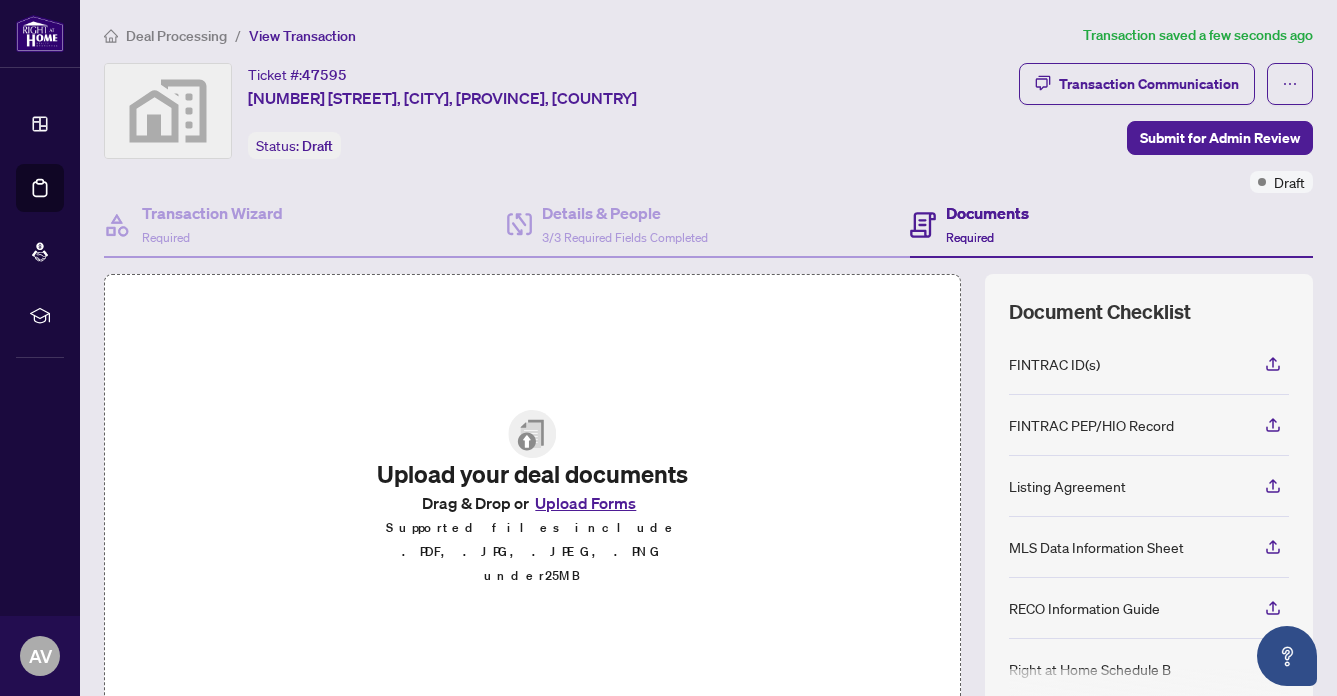 click on "Upload Forms" at bounding box center (585, 503) 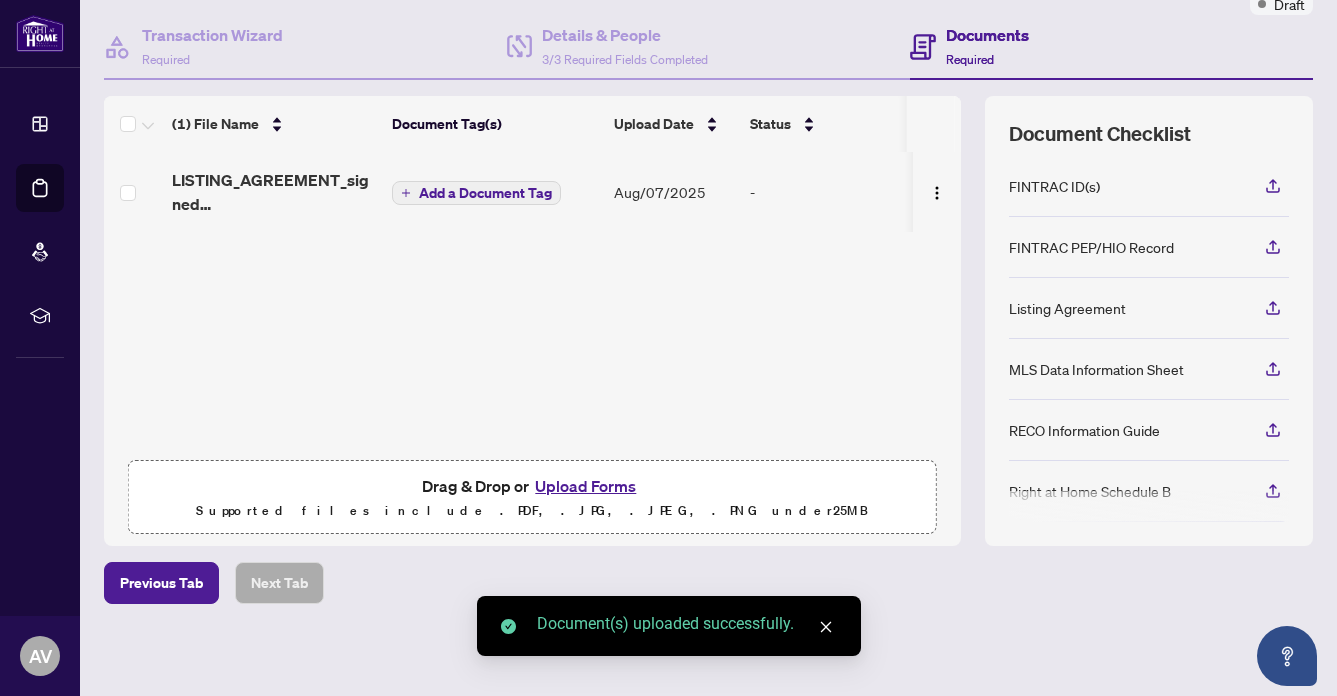 scroll, scrollTop: 176, scrollLeft: 0, axis: vertical 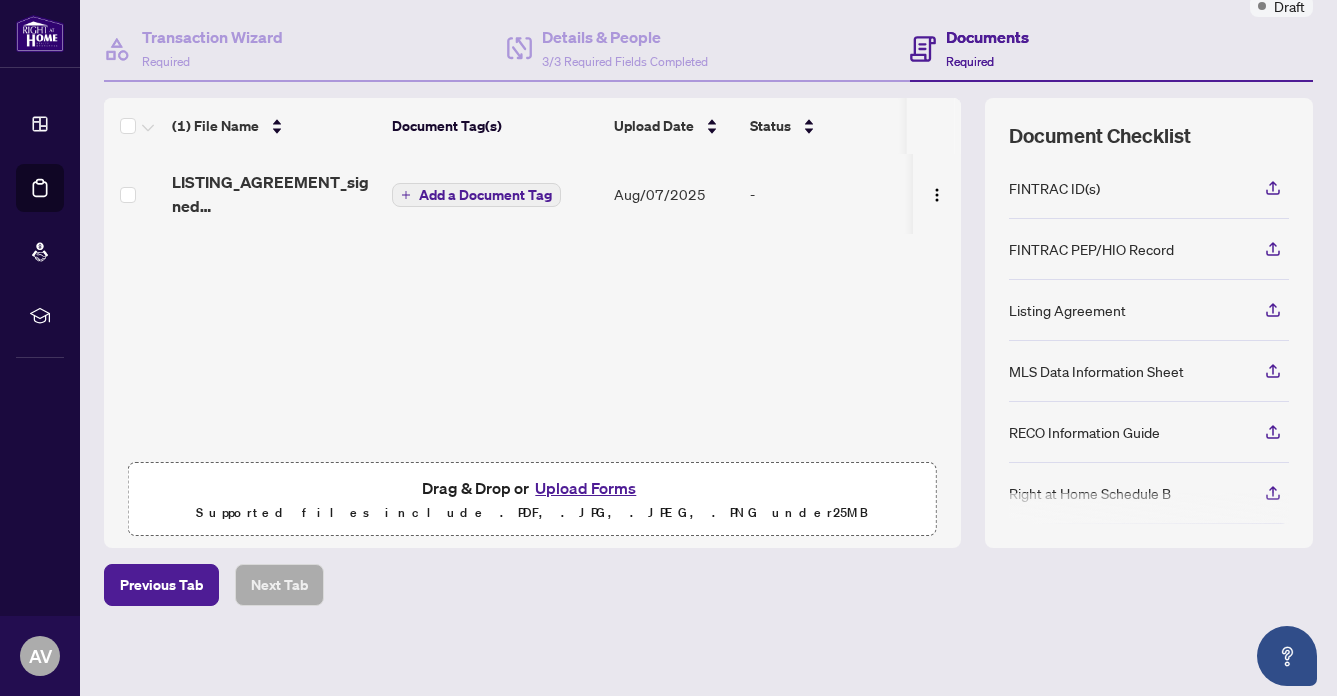 click on "Drag & Drop or Upload Forms Supported files include   .PDF, .JPG, .JPEG, .PNG   under  25 MB" at bounding box center (532, 500) 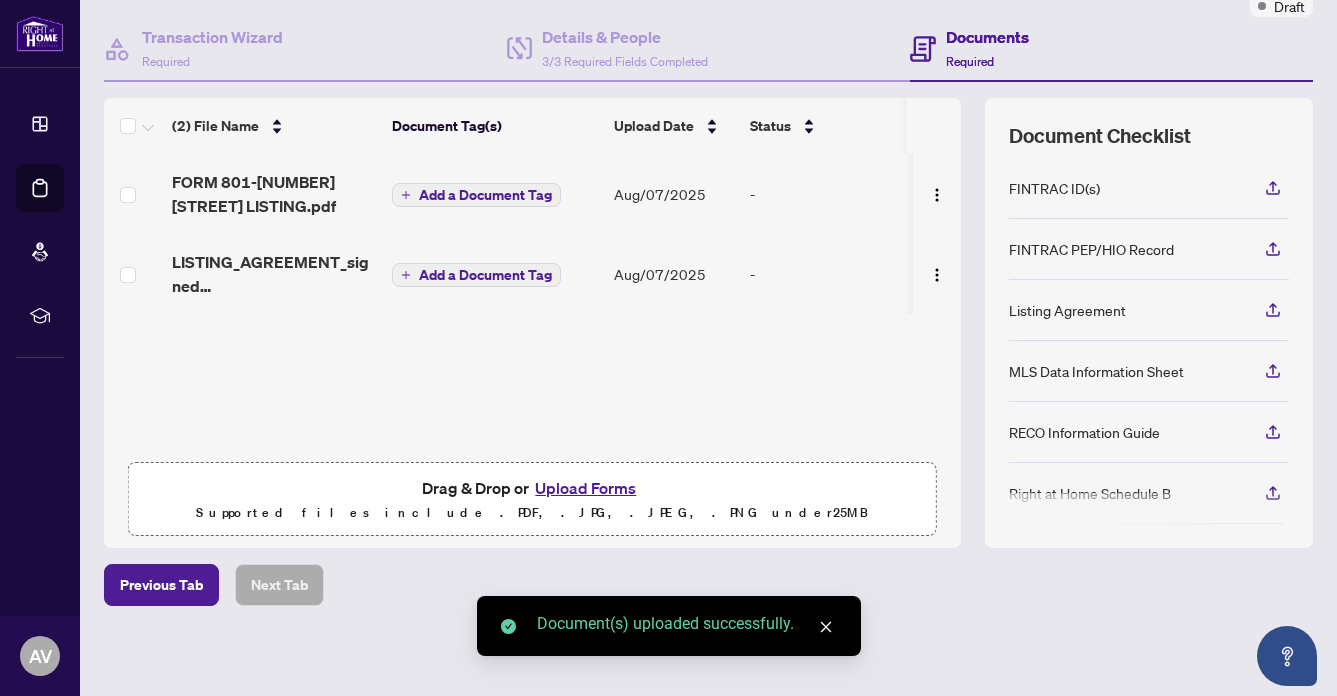 click on "Upload Forms" at bounding box center [585, 488] 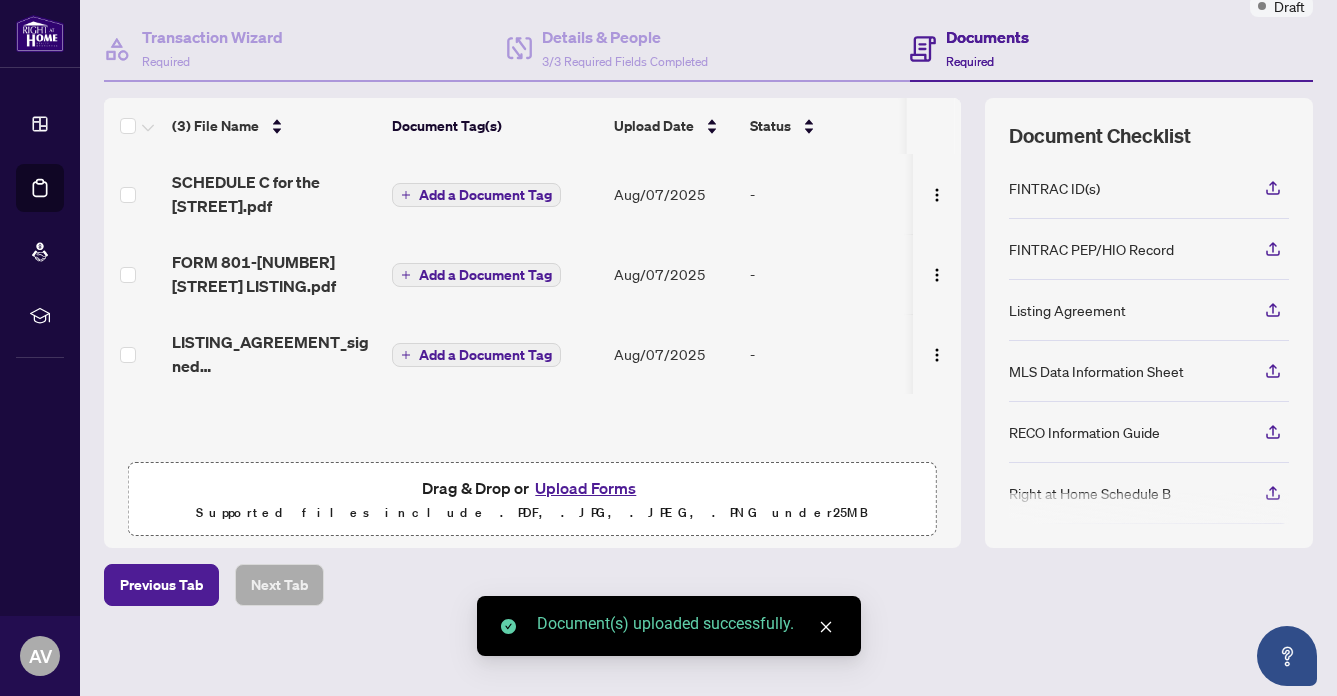 scroll, scrollTop: 0, scrollLeft: 0, axis: both 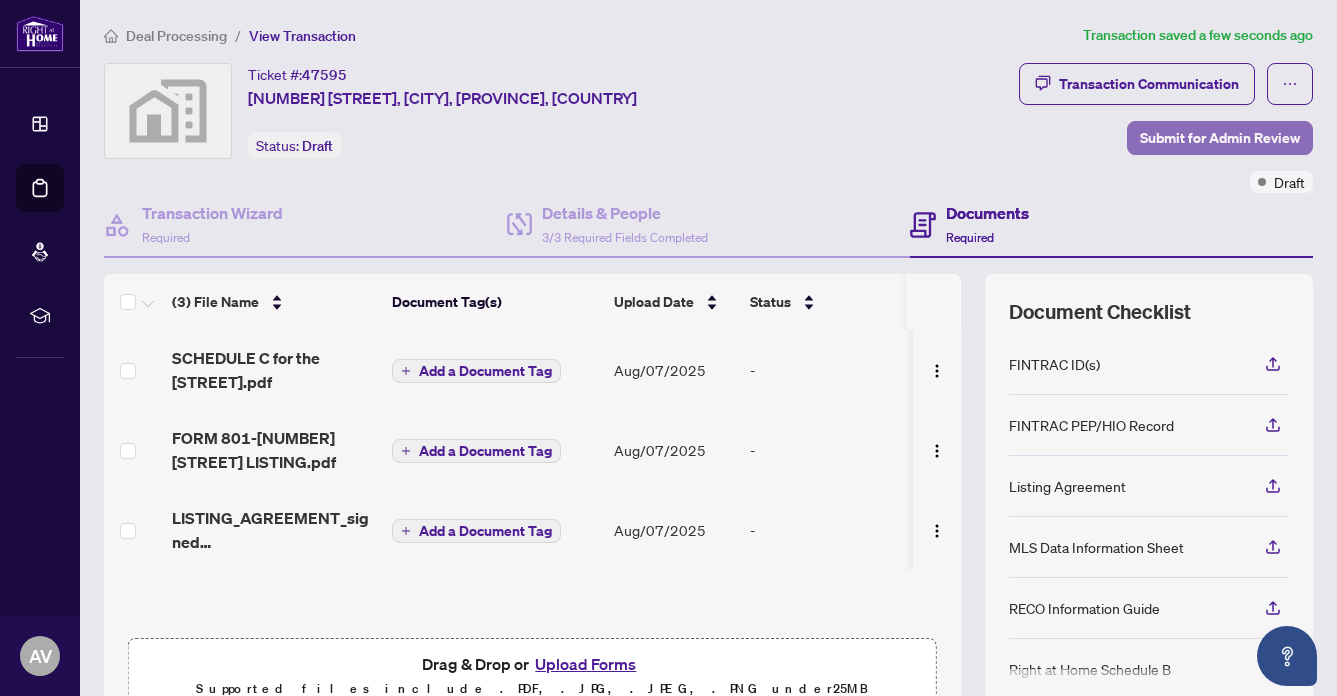 click on "Submit for Admin Review" at bounding box center (1220, 138) 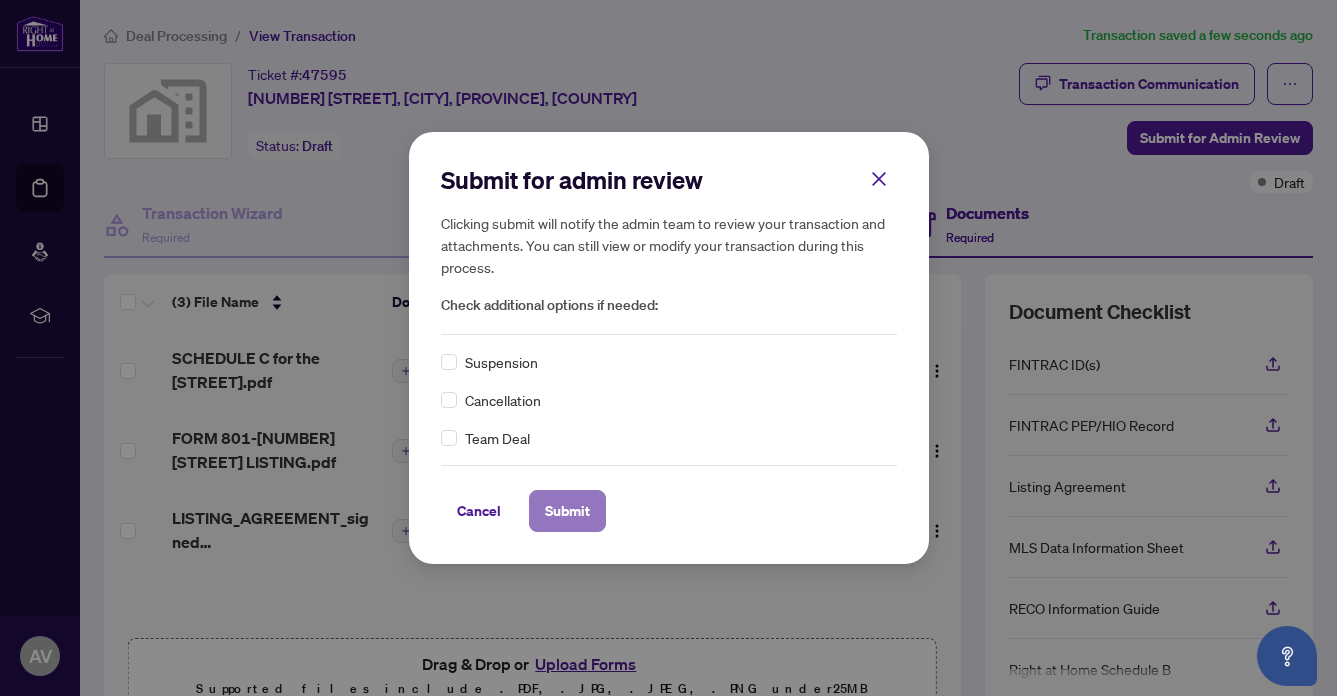 click on "Submit" at bounding box center (567, 511) 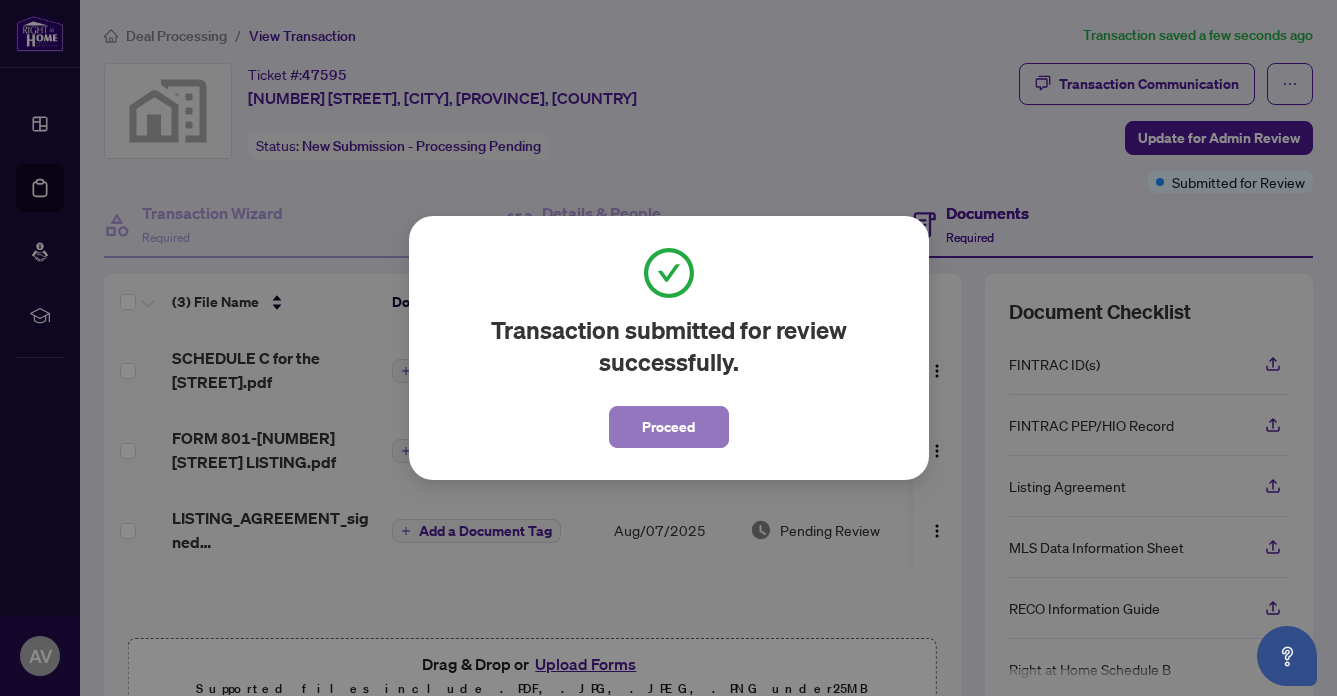 click on "Proceed" at bounding box center (668, 427) 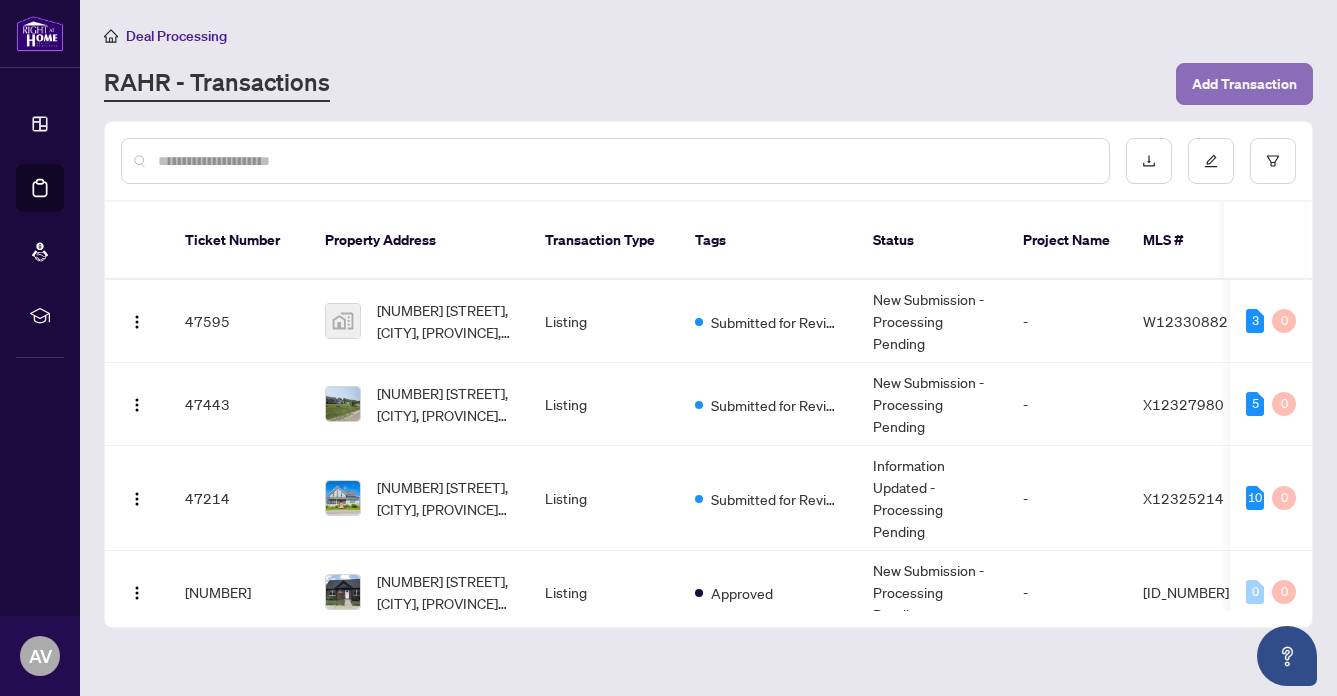 click on "Add Transaction" at bounding box center (1244, 84) 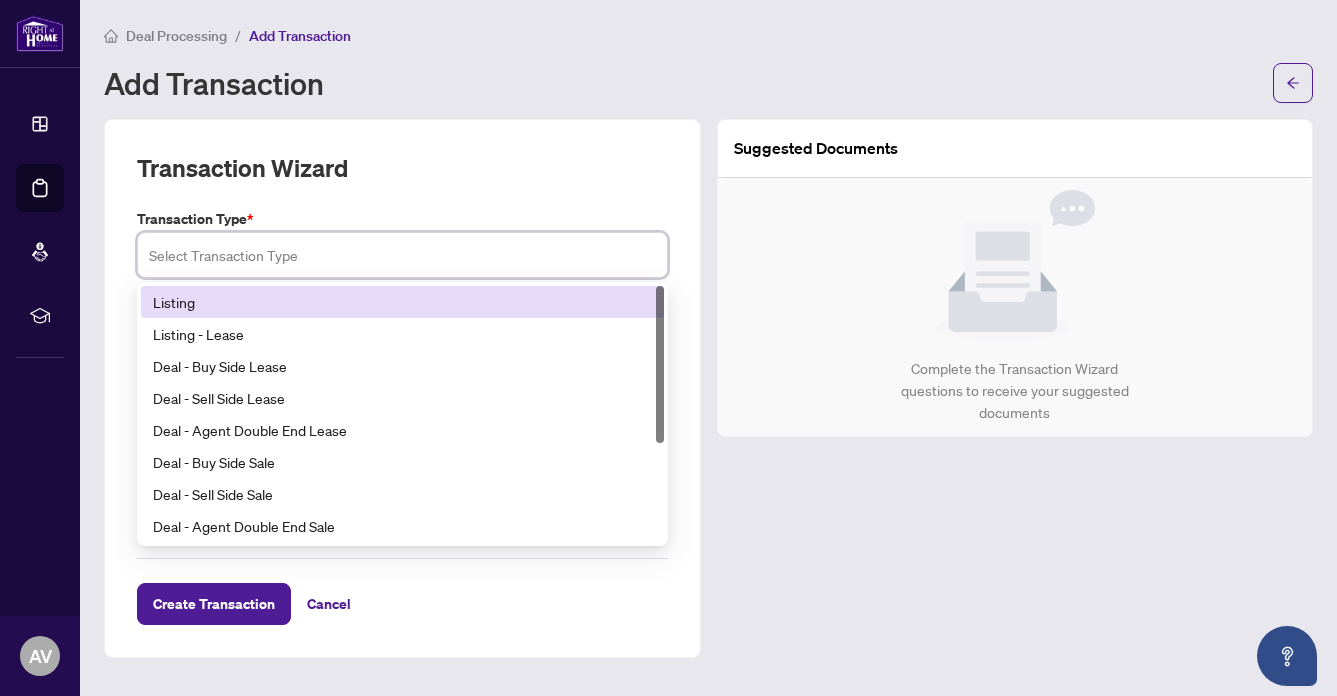 click at bounding box center (402, 255) 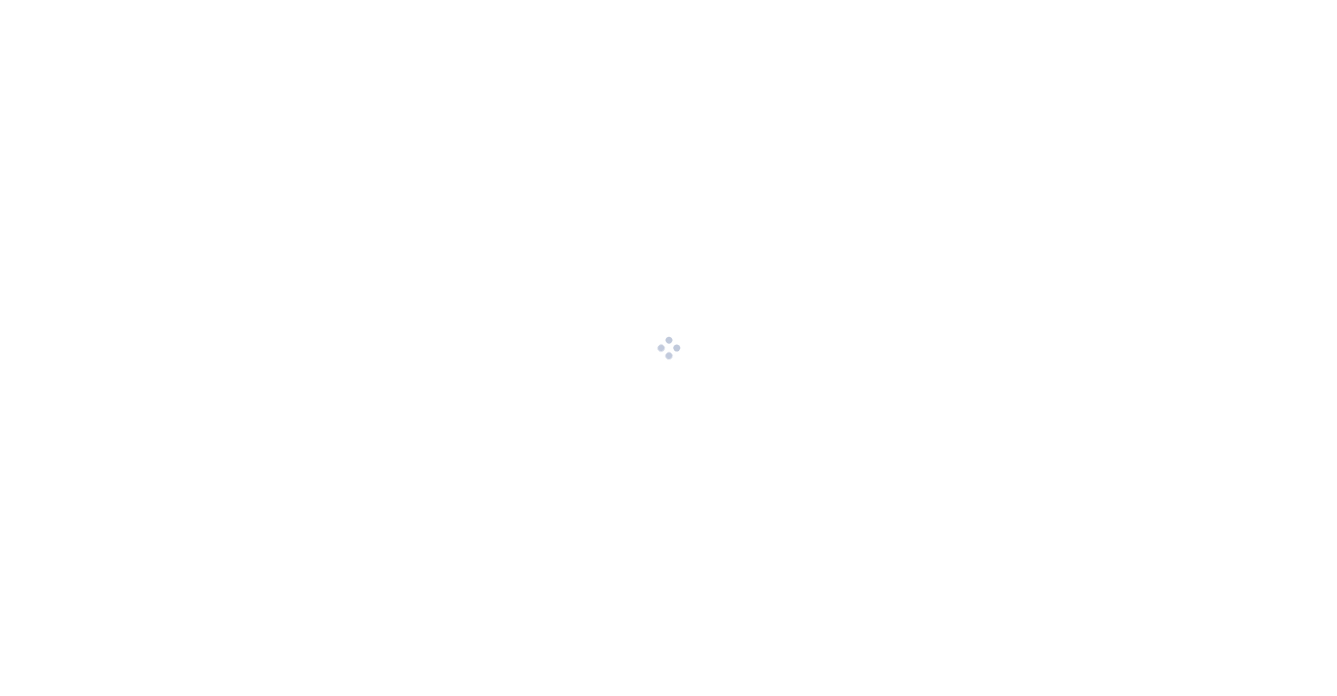 scroll, scrollTop: 0, scrollLeft: 0, axis: both 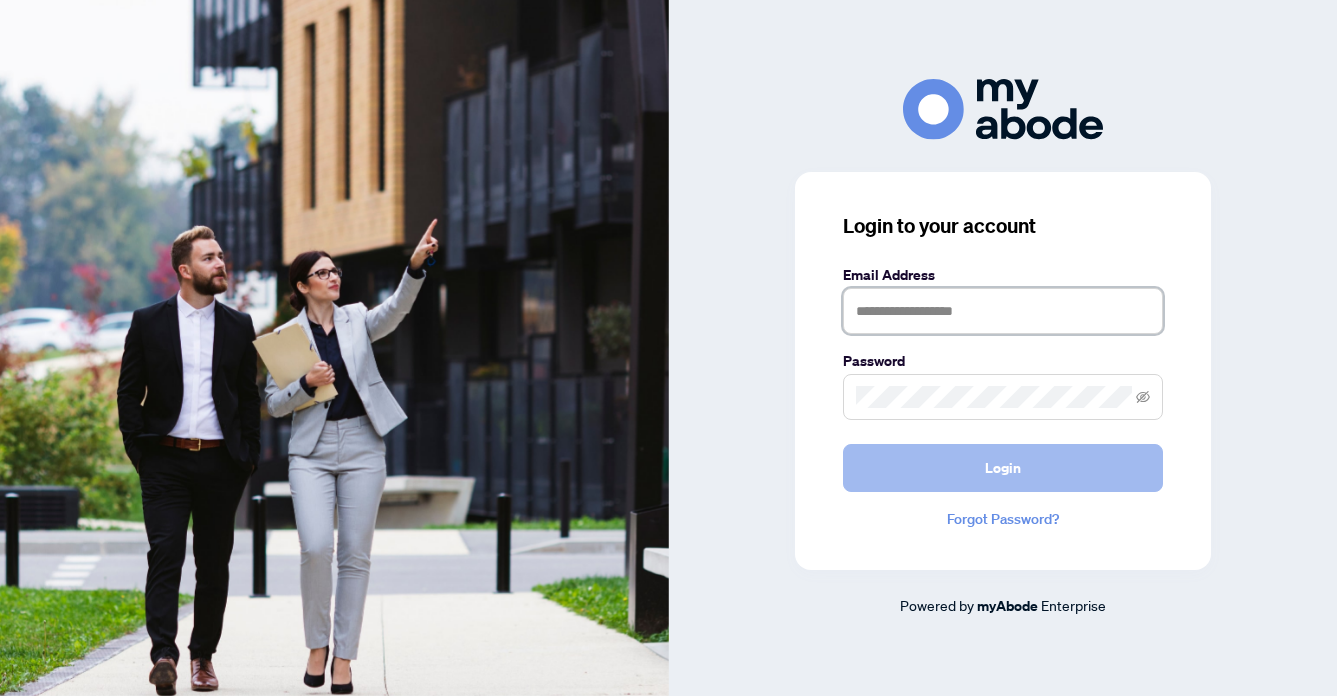 type on "**********" 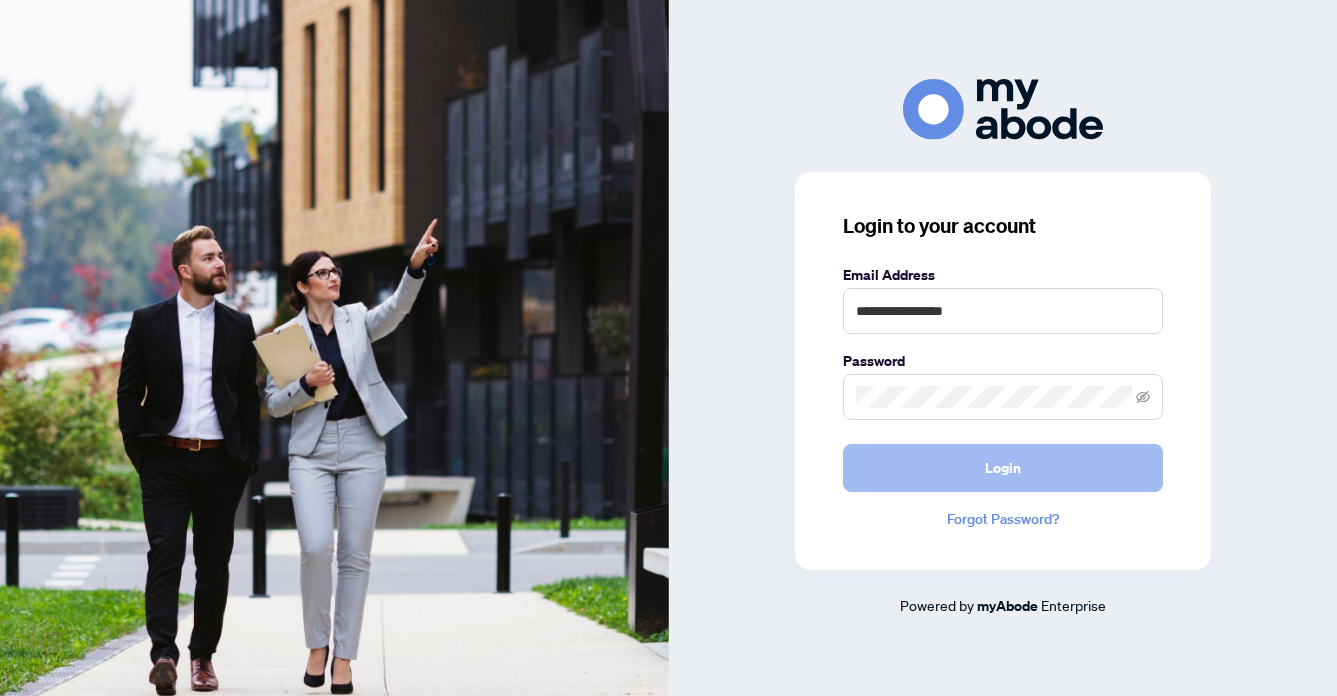 click on "Login" at bounding box center (1003, 468) 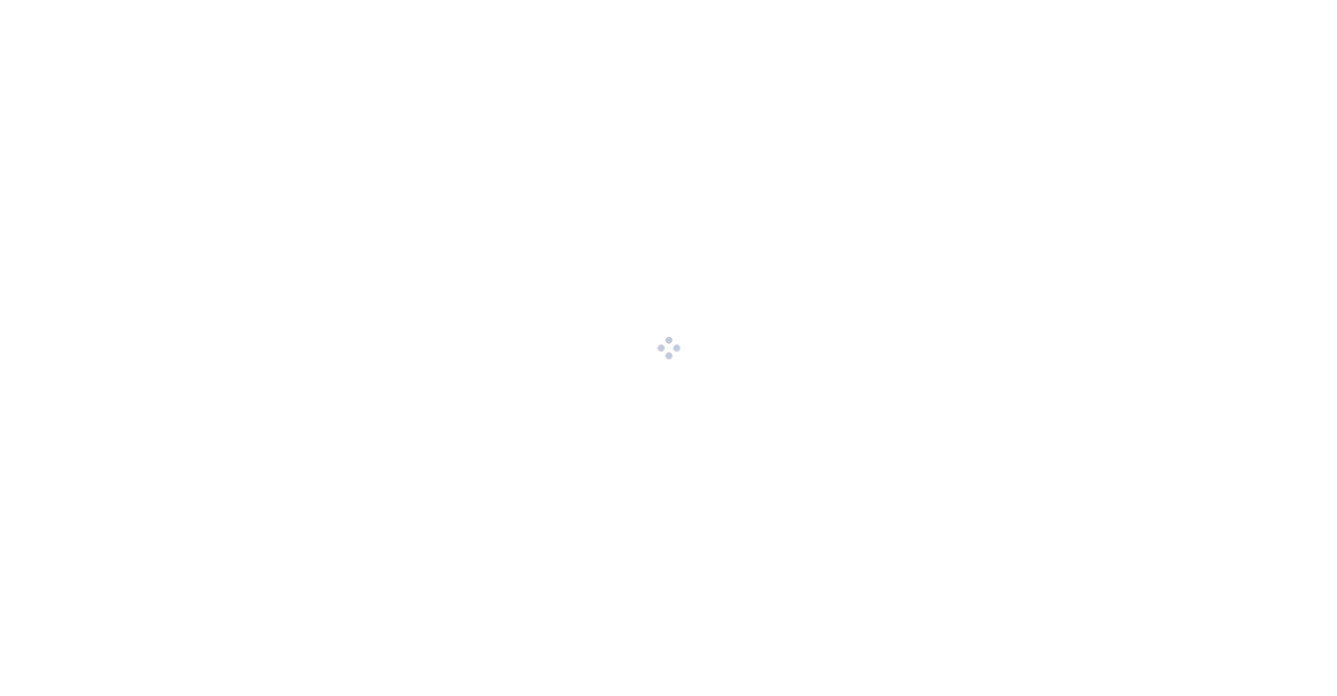 scroll, scrollTop: 0, scrollLeft: 0, axis: both 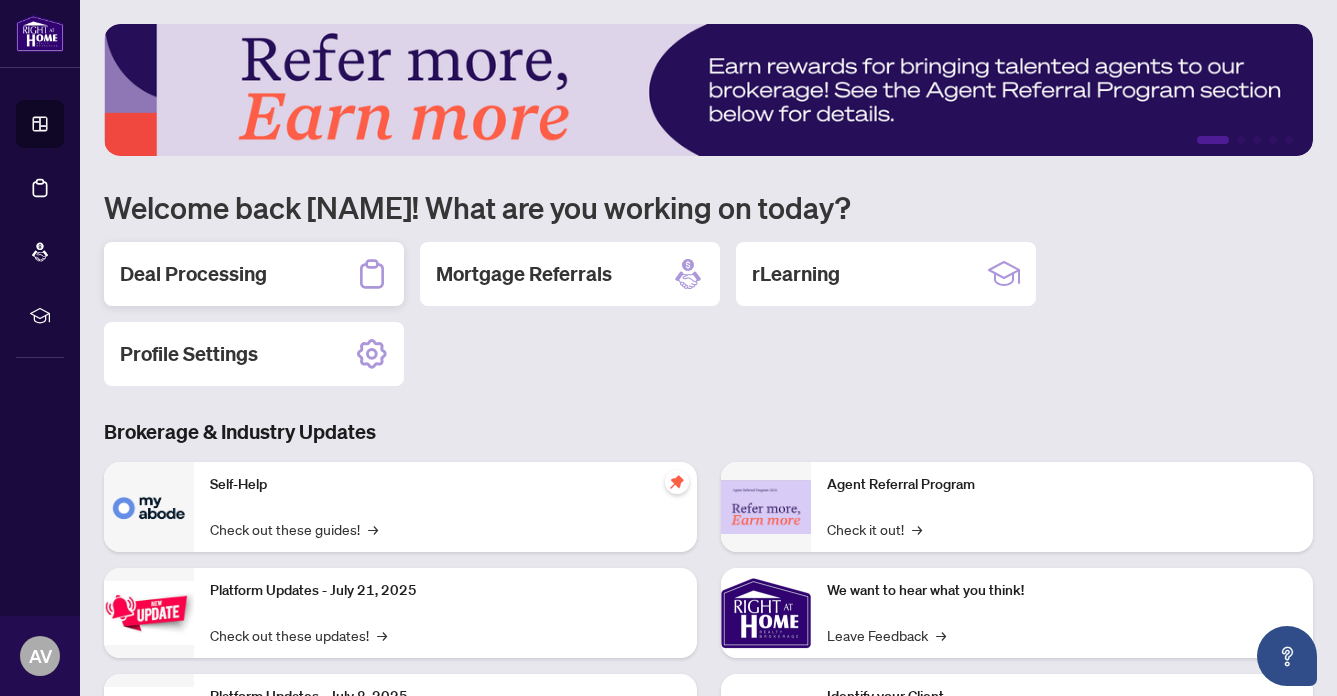 click on "Deal Processing" at bounding box center (193, 274) 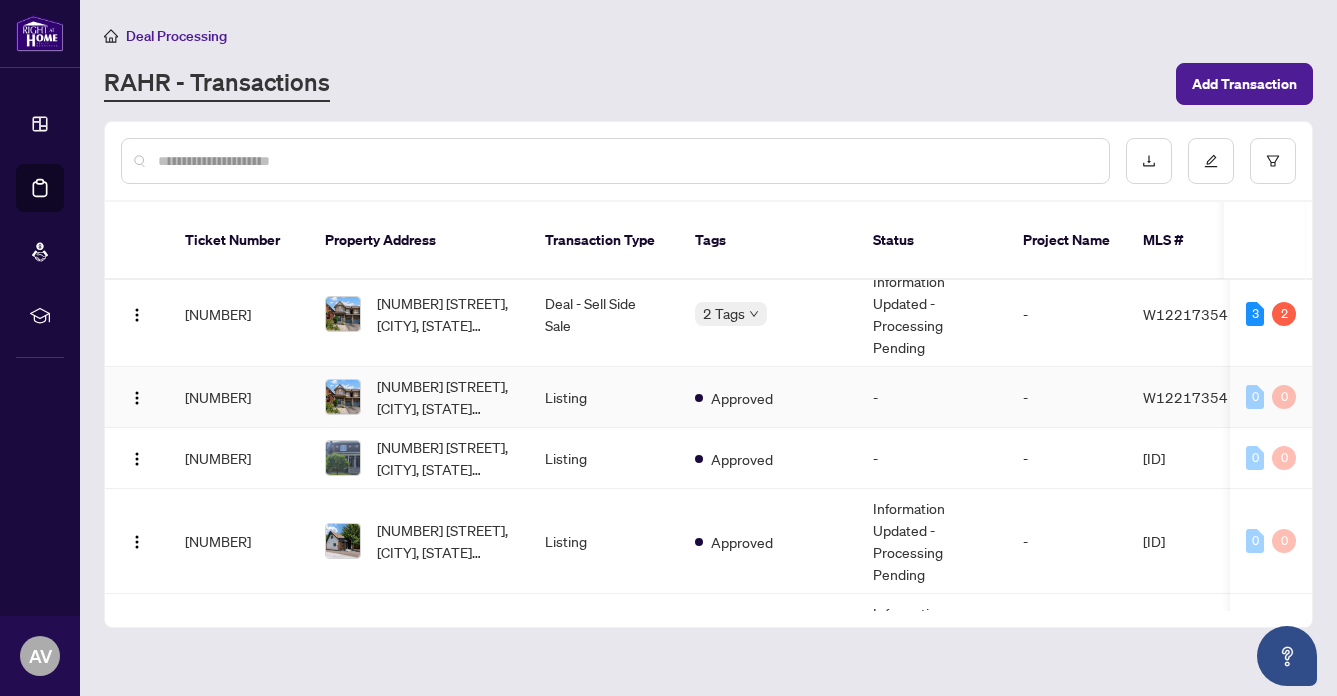scroll, scrollTop: 871, scrollLeft: 0, axis: vertical 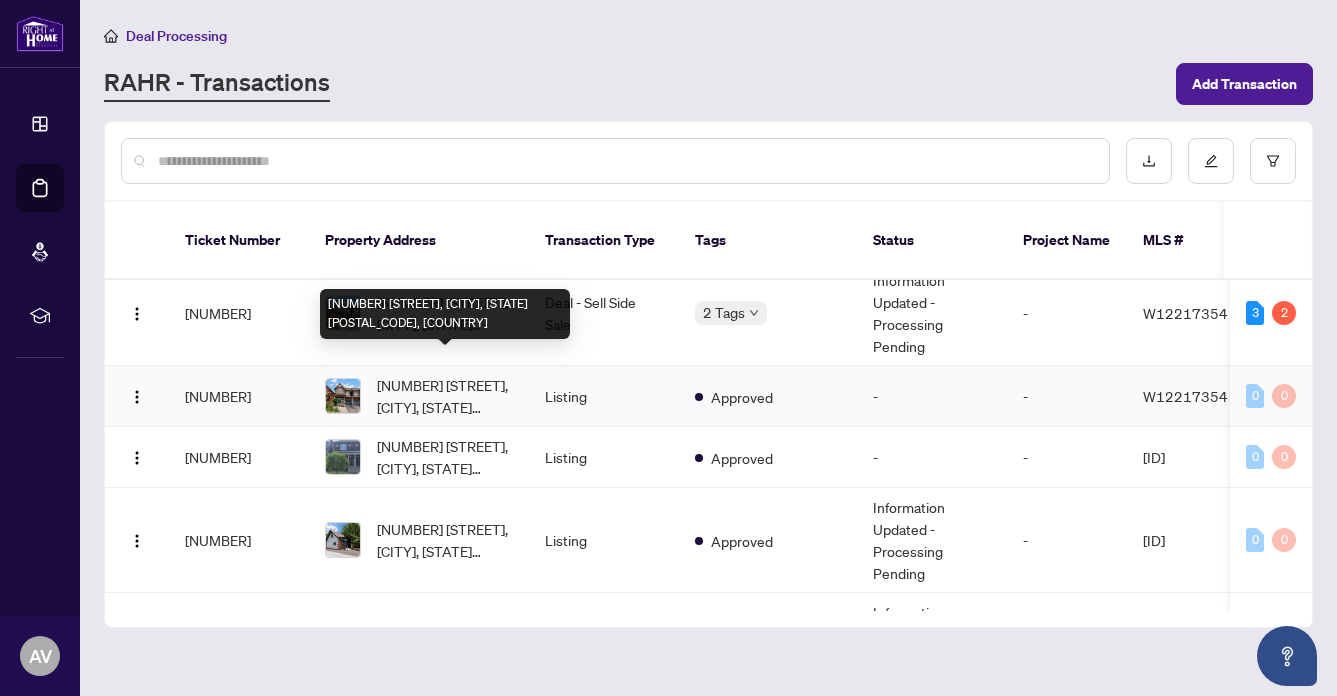 click on "[NUMBER] [STREET], [CITY], [STATE] [POSTAL_CODE], [COUNTRY]" at bounding box center [445, 396] 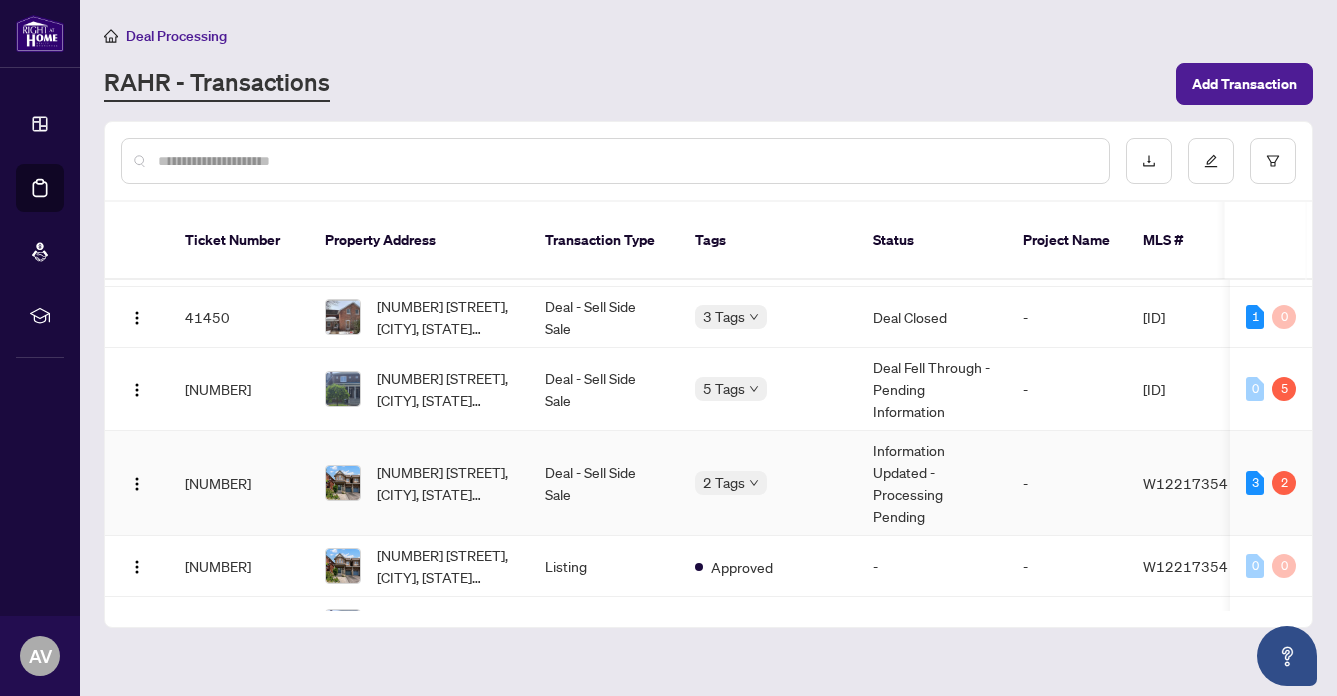 scroll, scrollTop: 718, scrollLeft: 0, axis: vertical 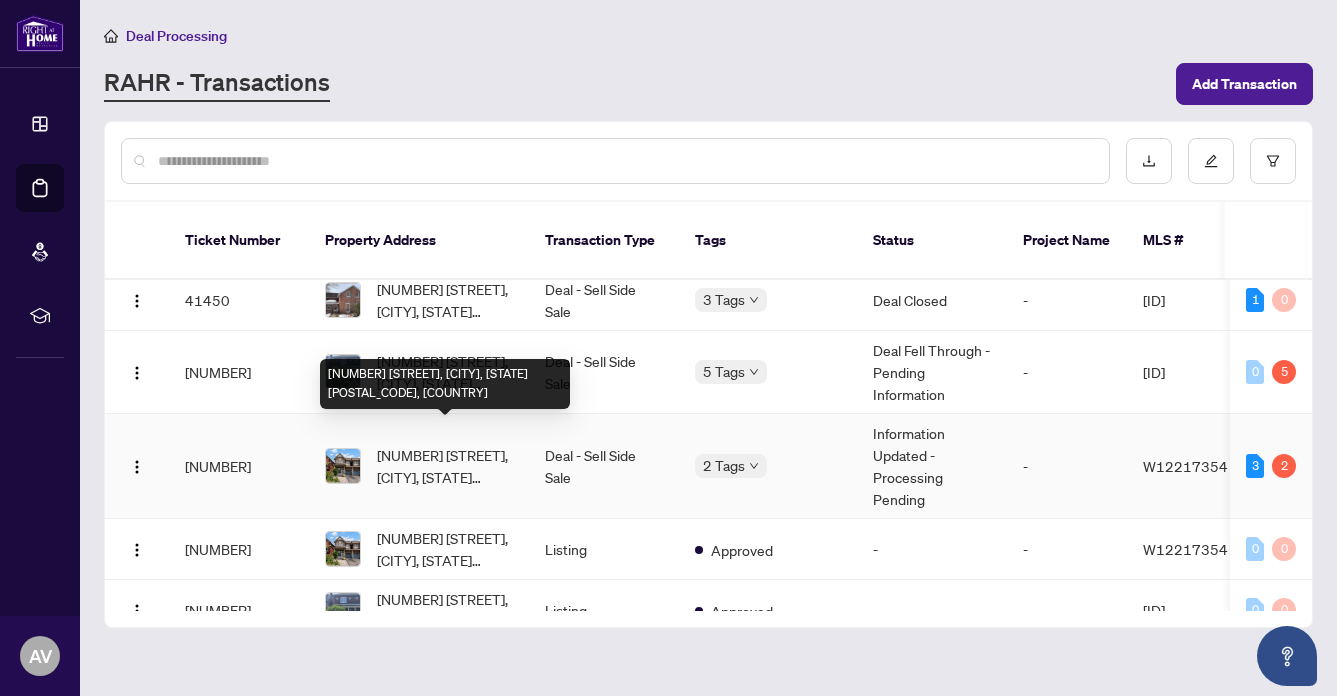 click on "[NUMBER] [STREET], [CITY], [STATE] [POSTAL_CODE], [COUNTRY]" at bounding box center (445, 466) 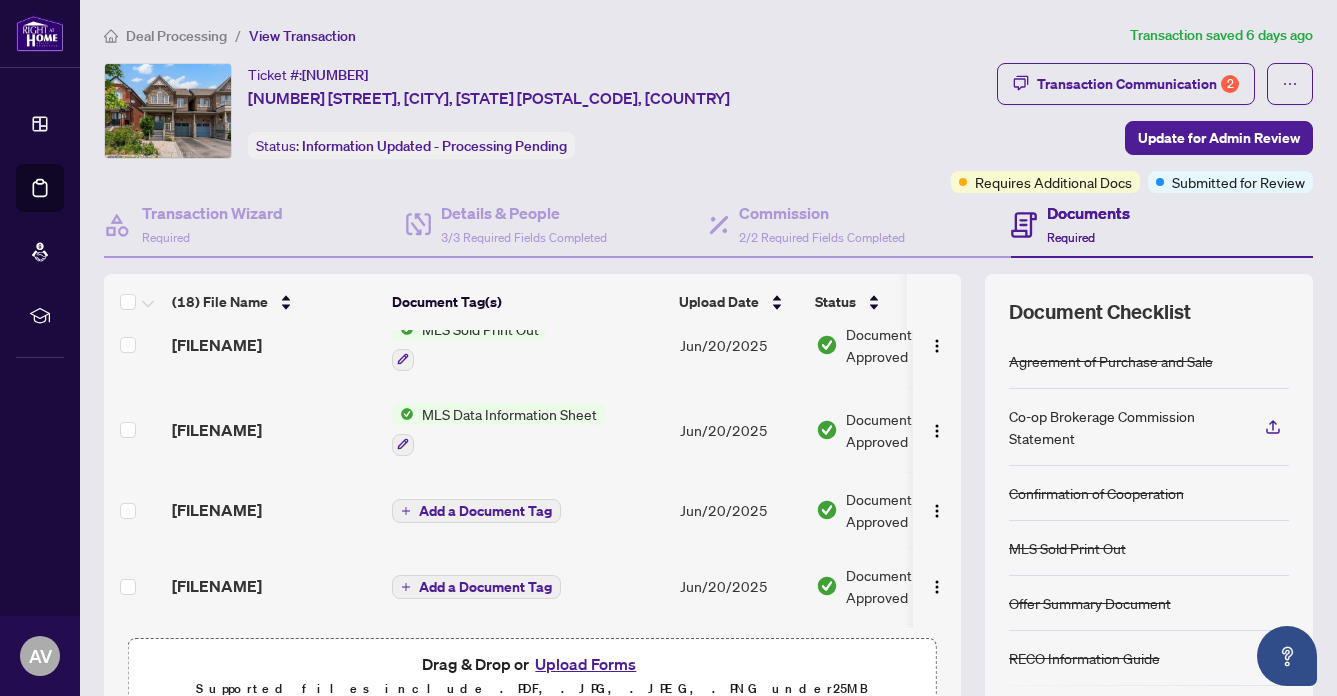 scroll, scrollTop: 1201, scrollLeft: 0, axis: vertical 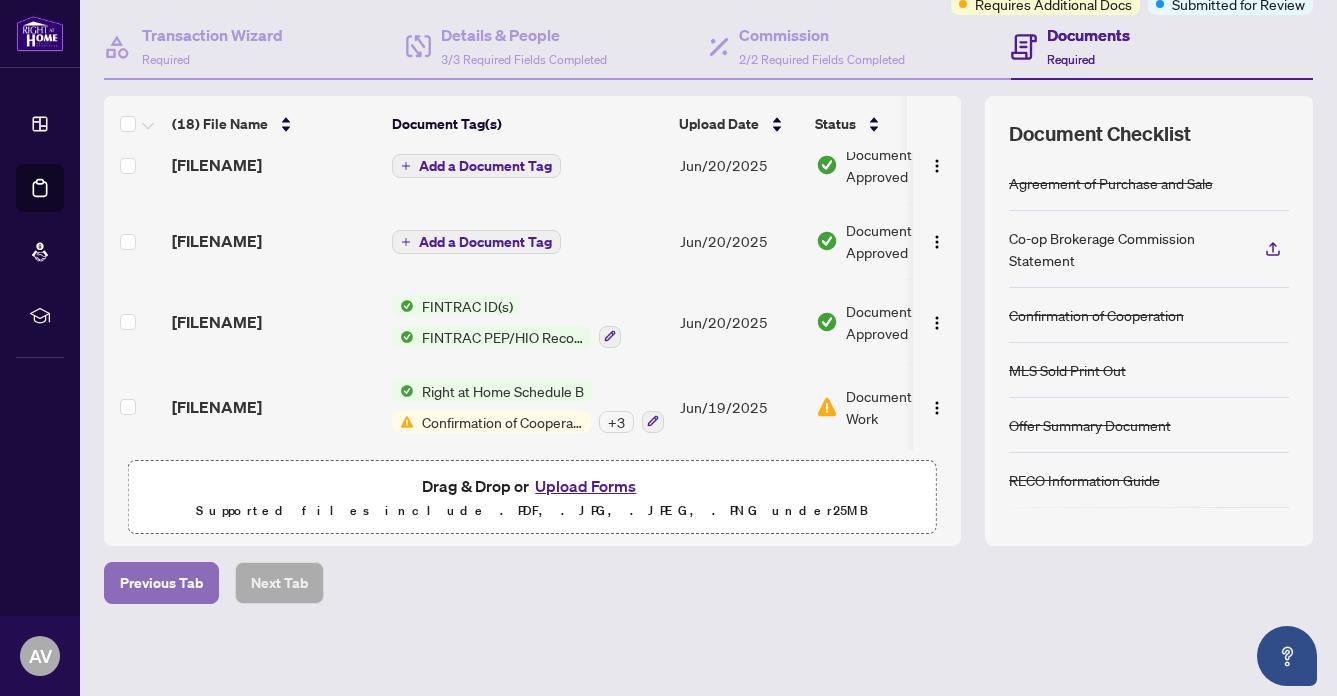 click on "Previous Tab" at bounding box center (161, 583) 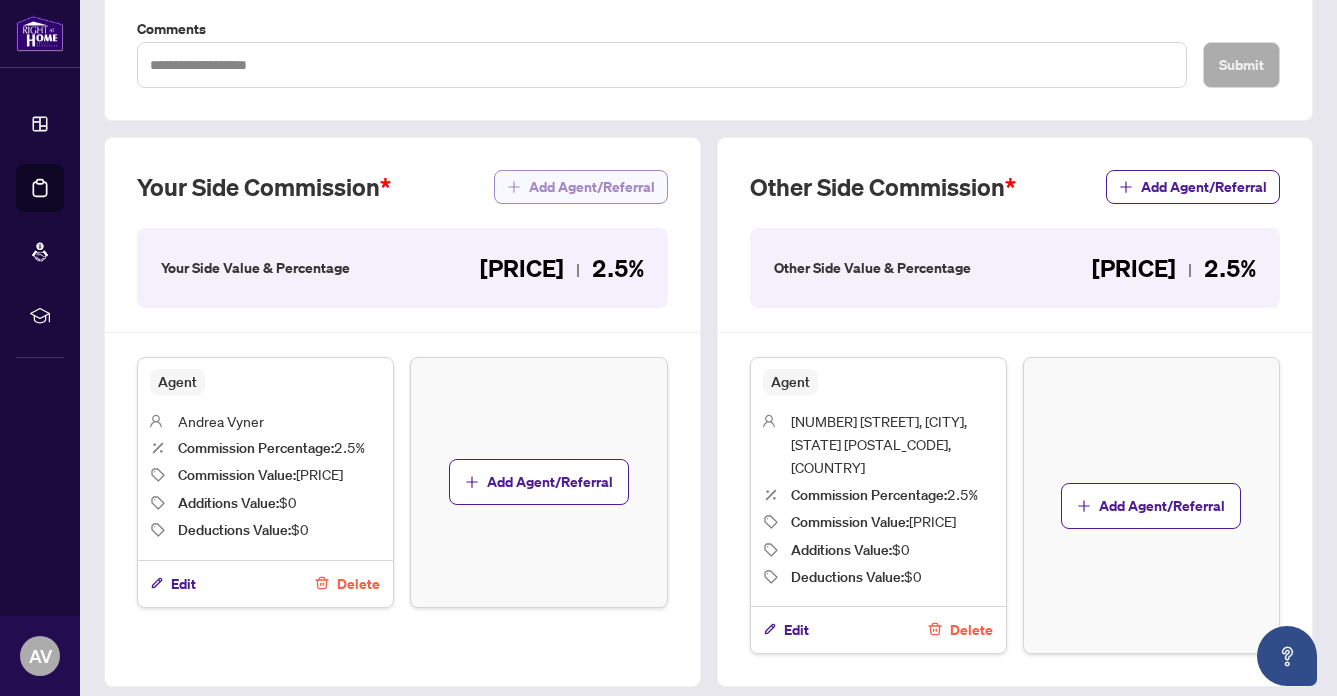 scroll, scrollTop: 538, scrollLeft: 0, axis: vertical 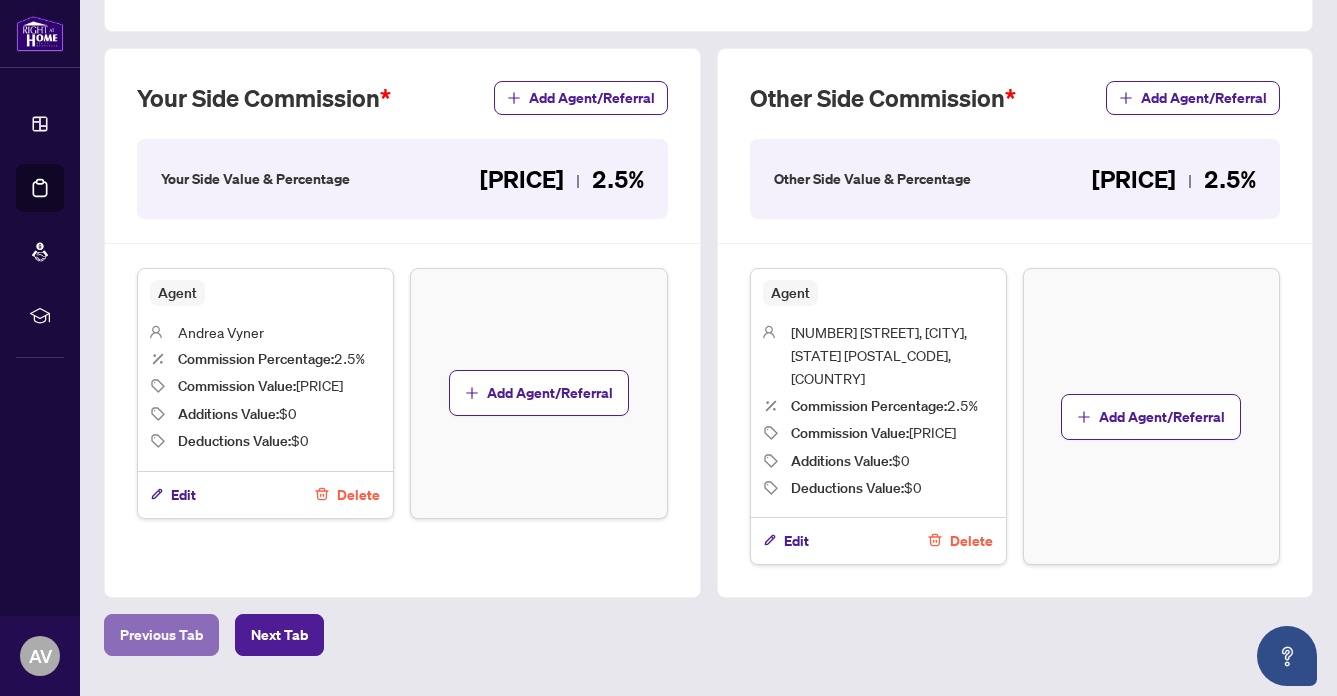 click on "Previous Tab" at bounding box center (161, 635) 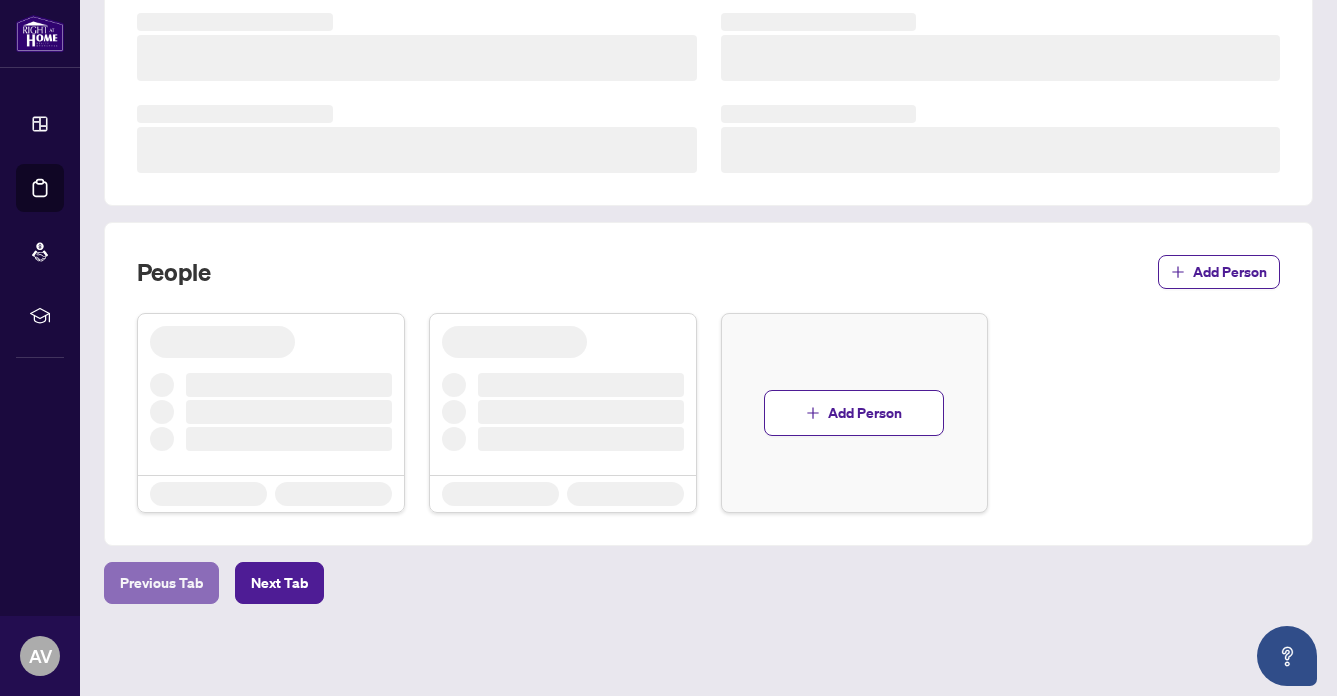 scroll, scrollTop: 538, scrollLeft: 0, axis: vertical 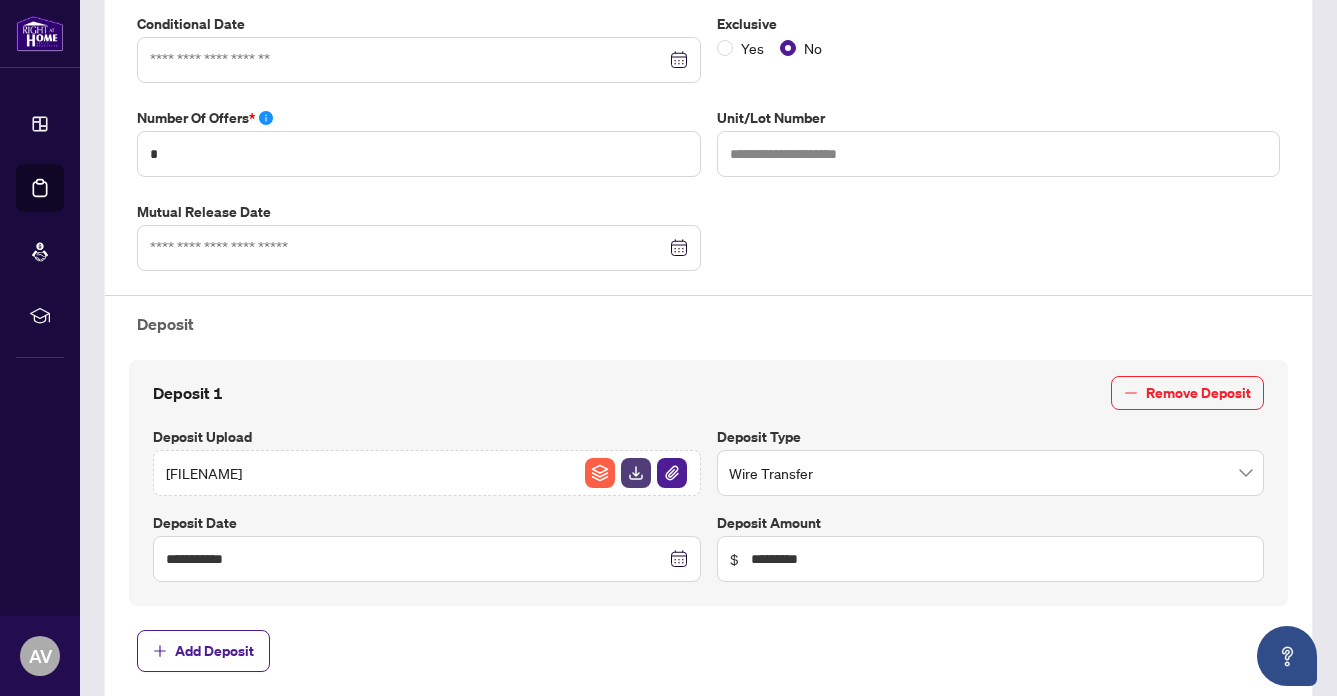 type on "**********" 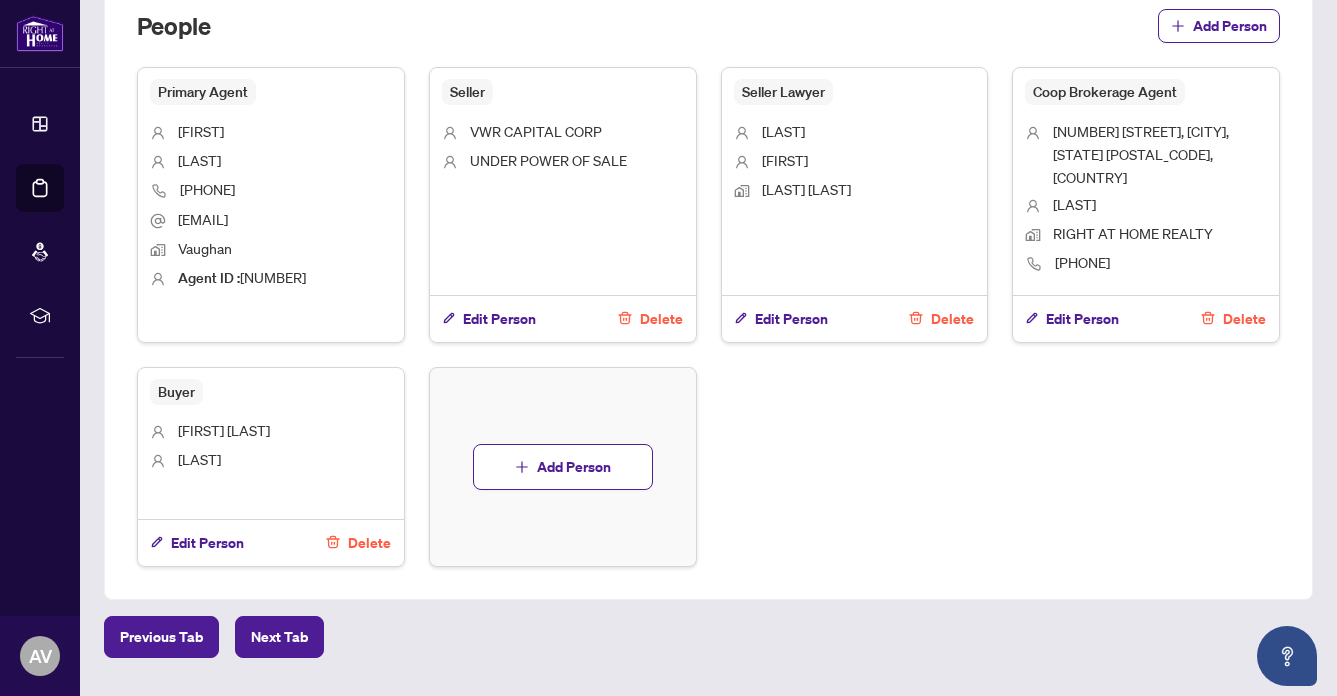 scroll, scrollTop: 1328, scrollLeft: 0, axis: vertical 